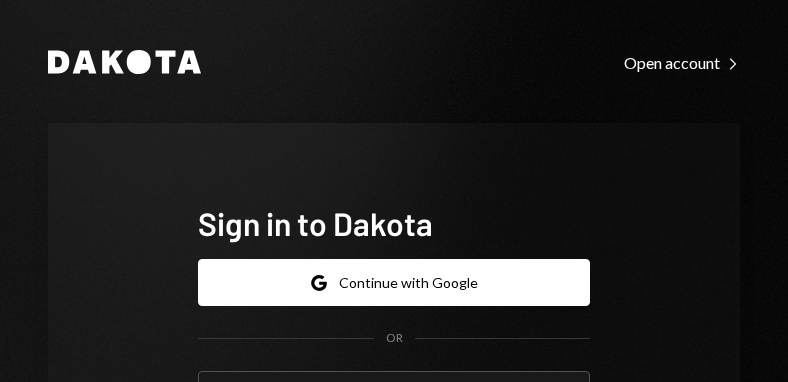 scroll, scrollTop: 0, scrollLeft: 0, axis: both 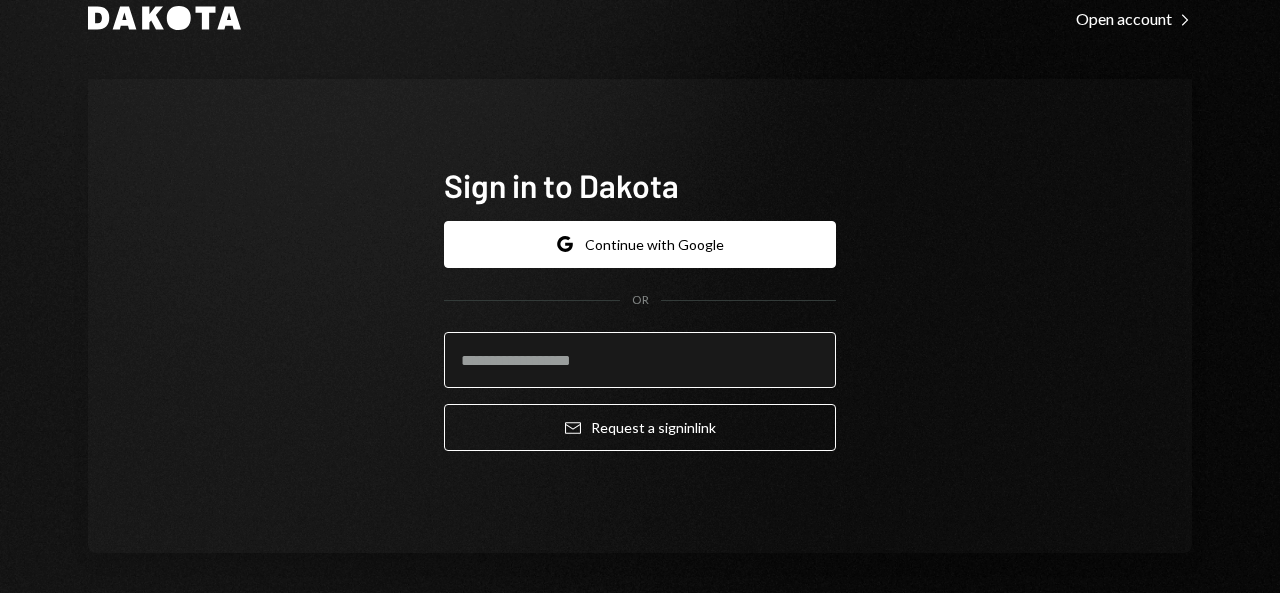 click at bounding box center [640, 360] 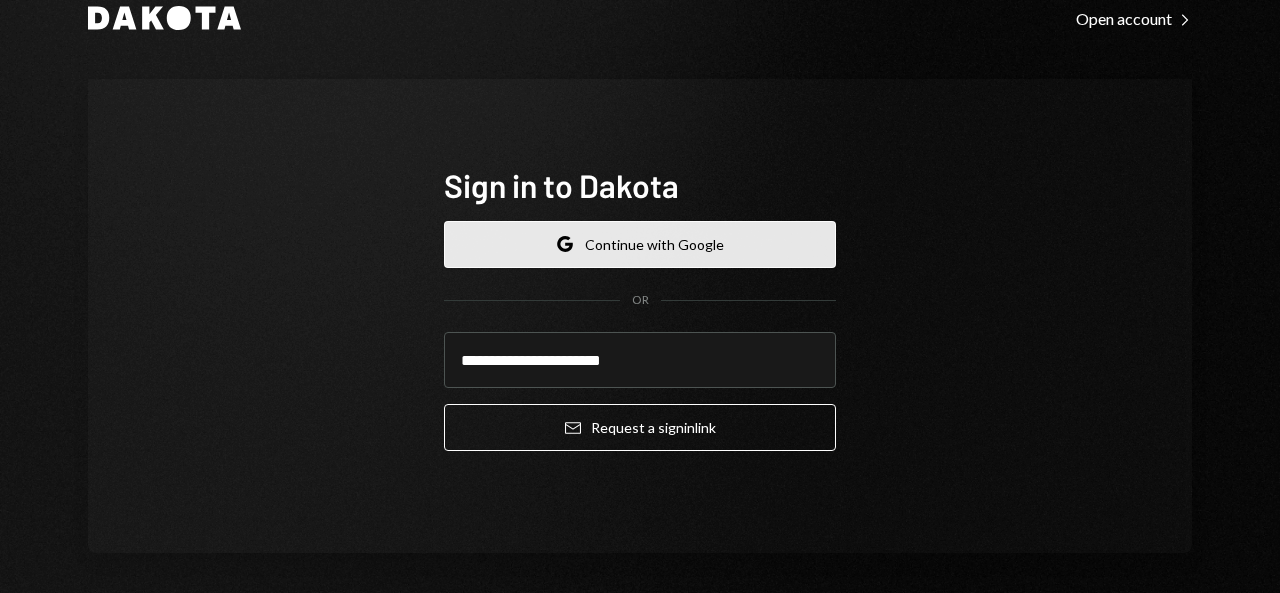 click on "Google  Continue with Google" at bounding box center (640, 244) 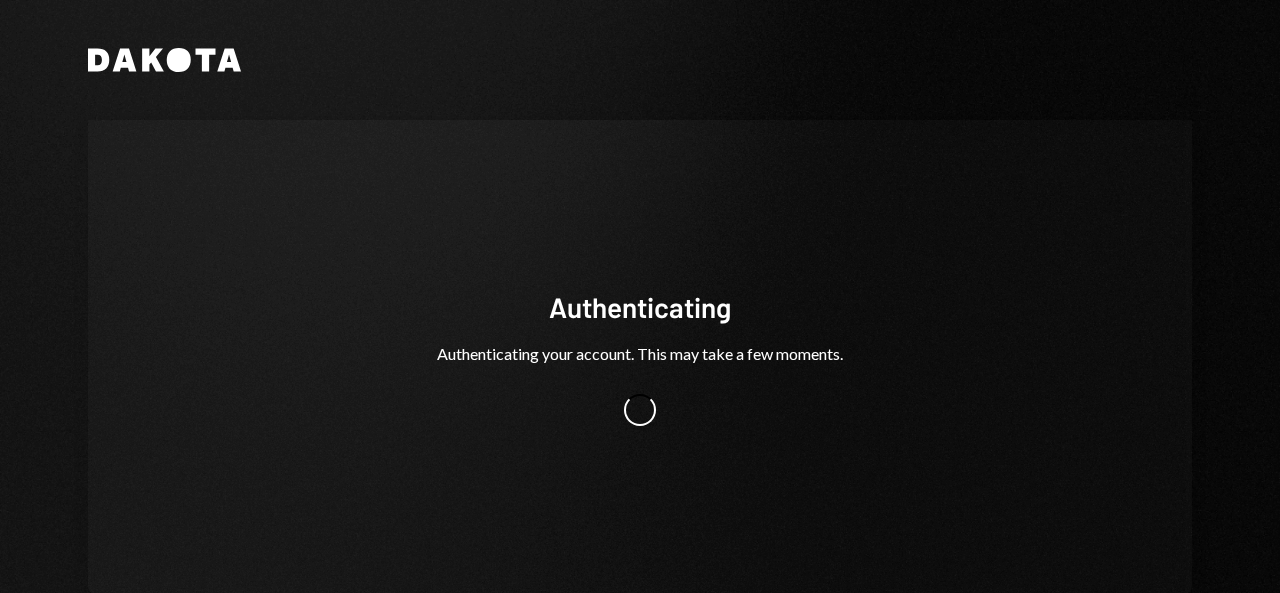 scroll, scrollTop: 0, scrollLeft: 0, axis: both 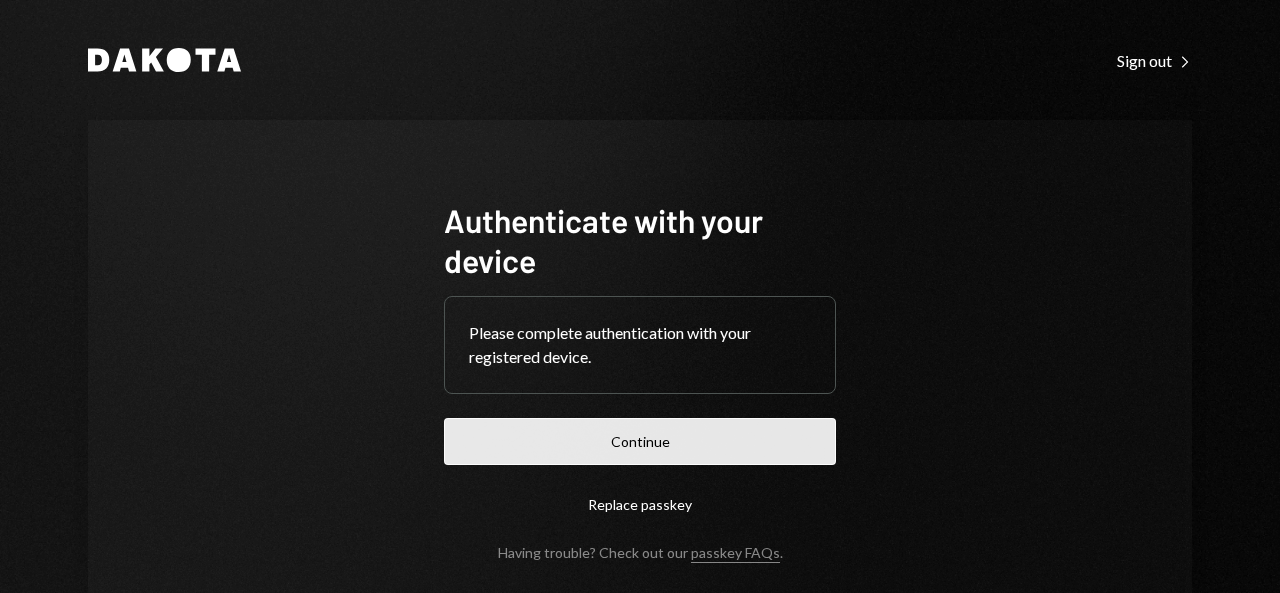 click on "Continue" at bounding box center [640, 441] 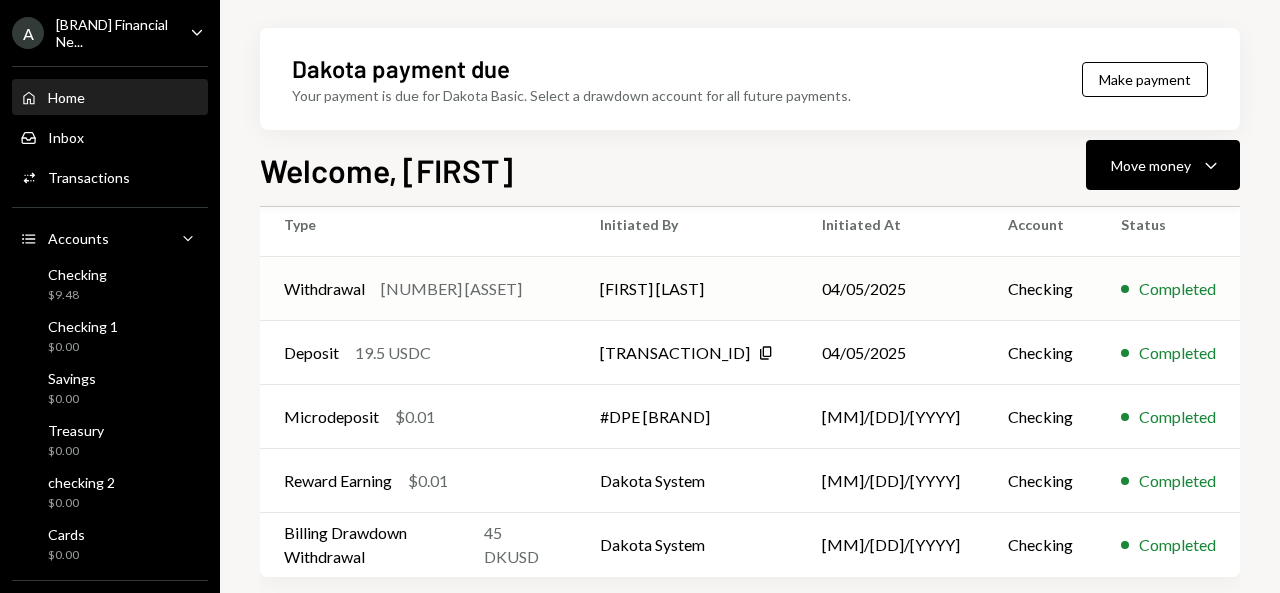 scroll, scrollTop: 212, scrollLeft: 0, axis: vertical 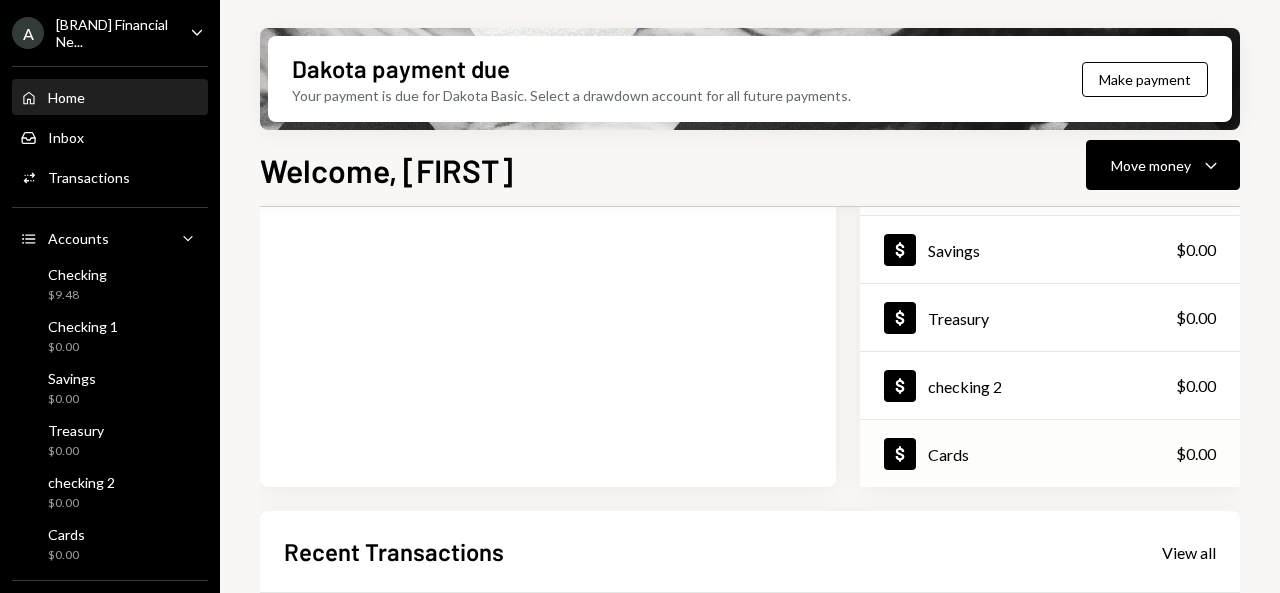 click on "Dollar Cards $0.00" at bounding box center (1050, 454) 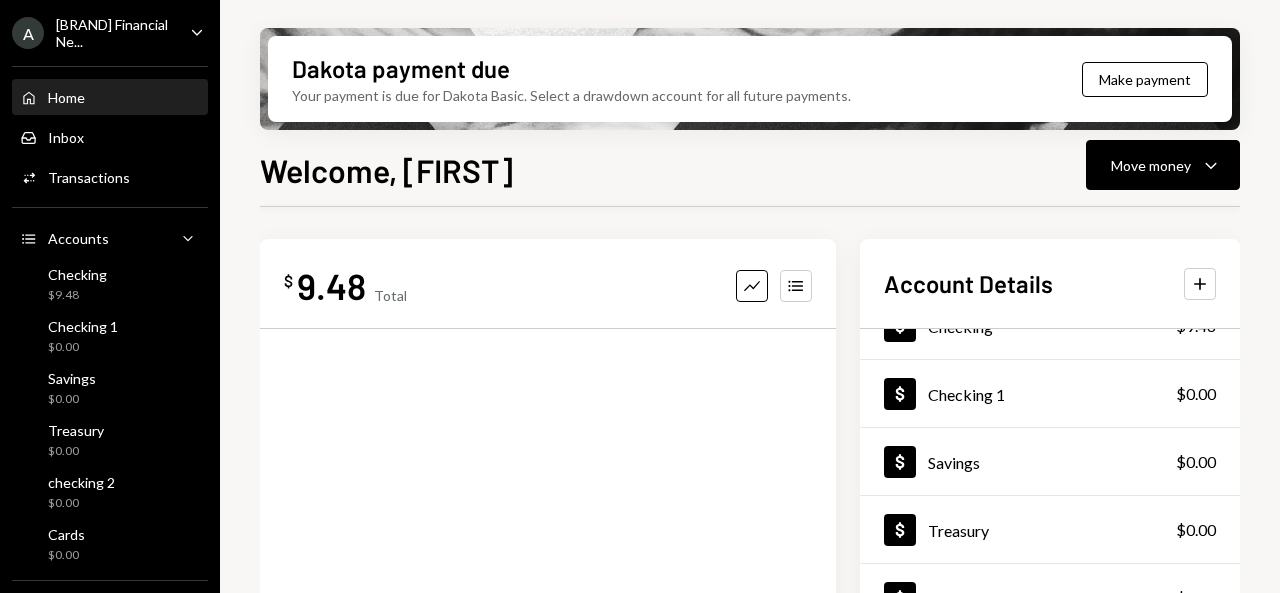 scroll, scrollTop: 400, scrollLeft: 0, axis: vertical 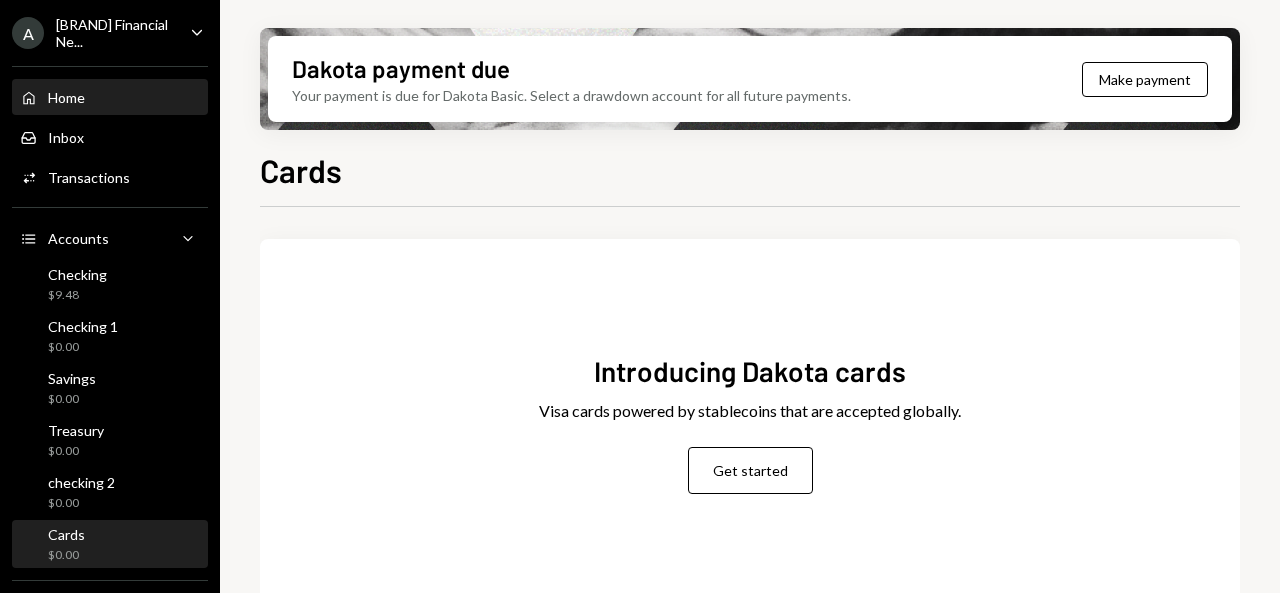 click on "Home Home" at bounding box center (110, 98) 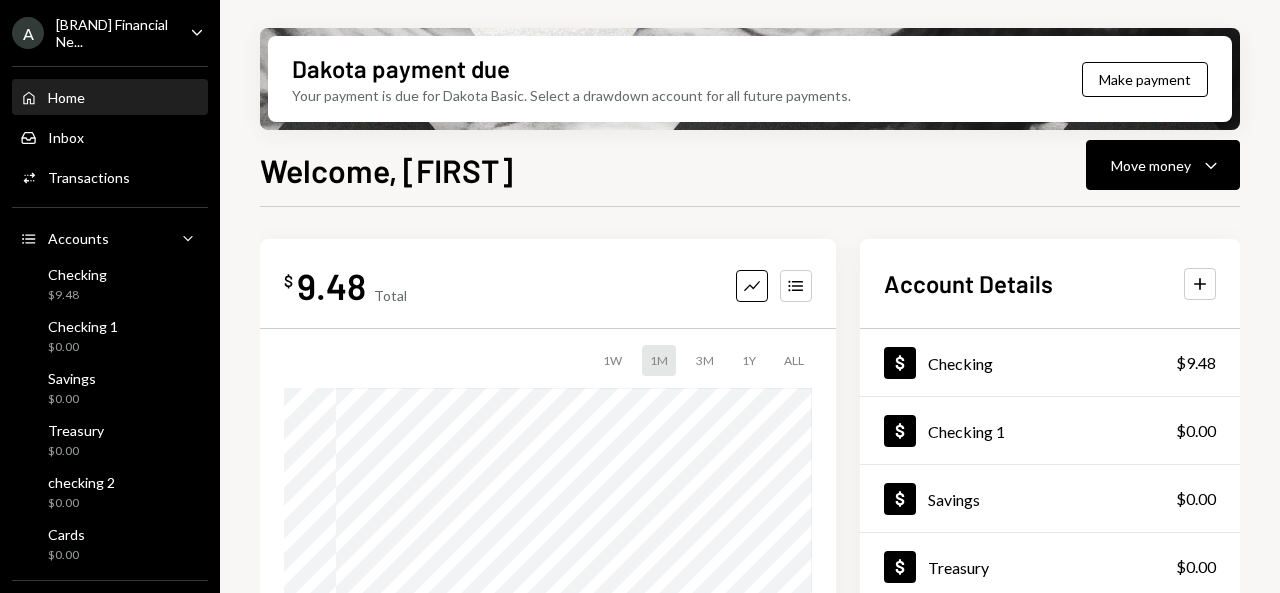 click on "Caret Down" 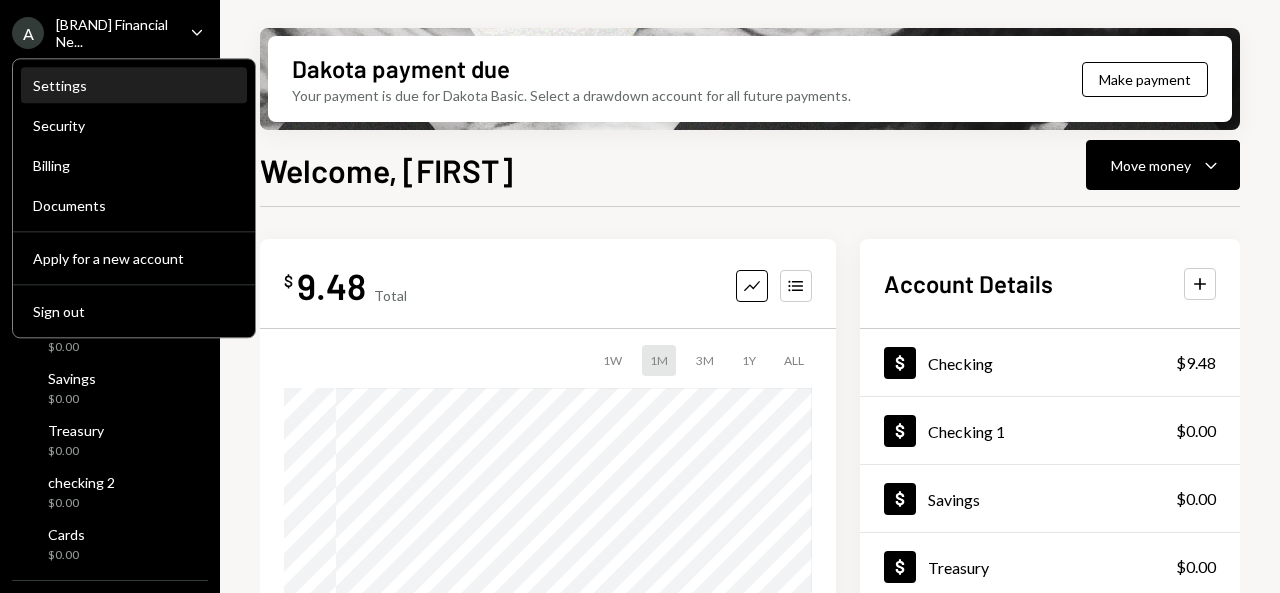 click on "Settings" at bounding box center (134, 85) 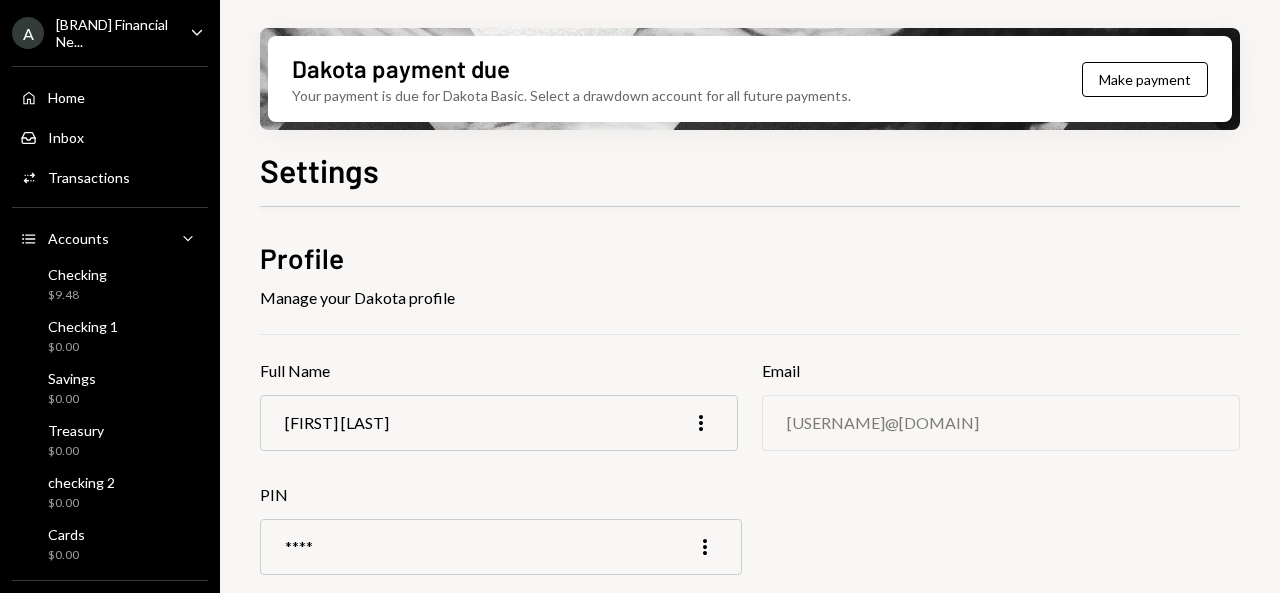 scroll, scrollTop: 267, scrollLeft: 0, axis: vertical 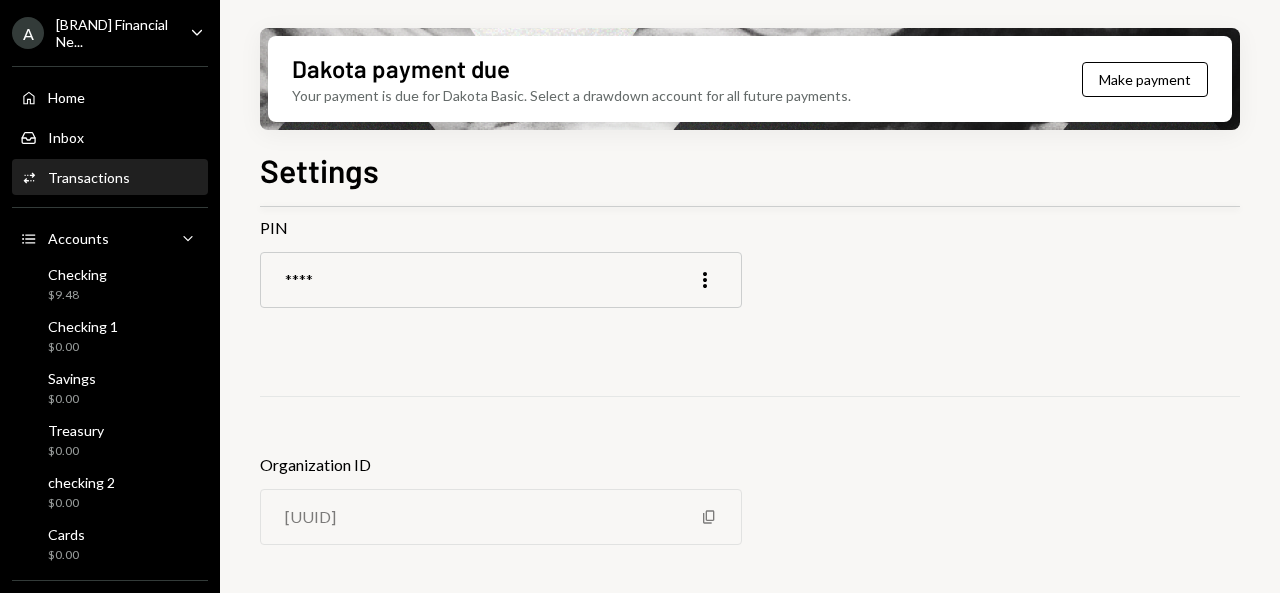 click on "Transactions" at bounding box center (89, 177) 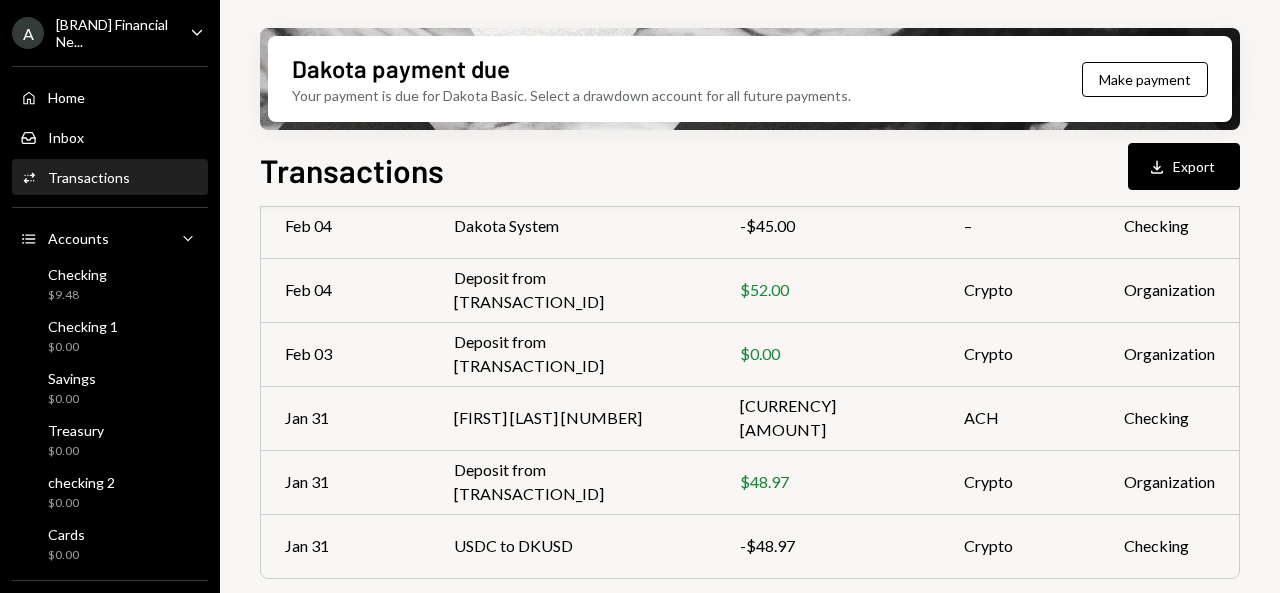 scroll, scrollTop: 100, scrollLeft: 0, axis: vertical 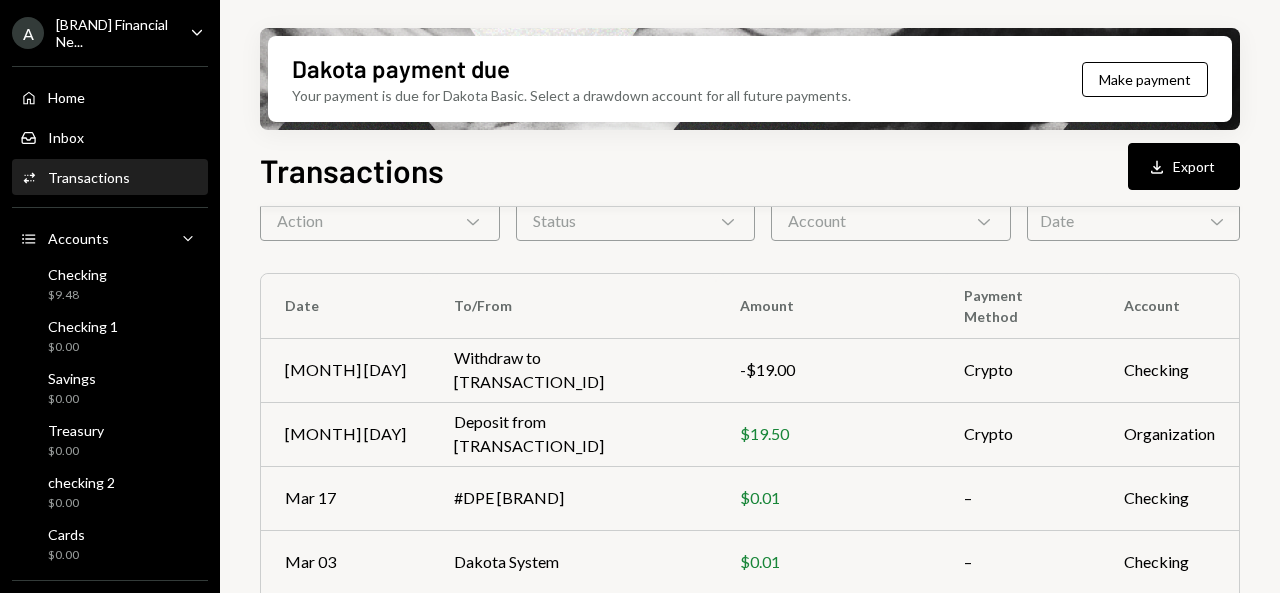 click on "Home Home Inbox Inbox Activities Transactions Accounts Accounts Caret Down Checking $9.48 Checking 1 $0.00 Savings $0.00 Treasury $0.00 checking 2 $0.00 Cards $0.00 Dollar Rewards User Recipients Team Team" at bounding box center (110, 383) 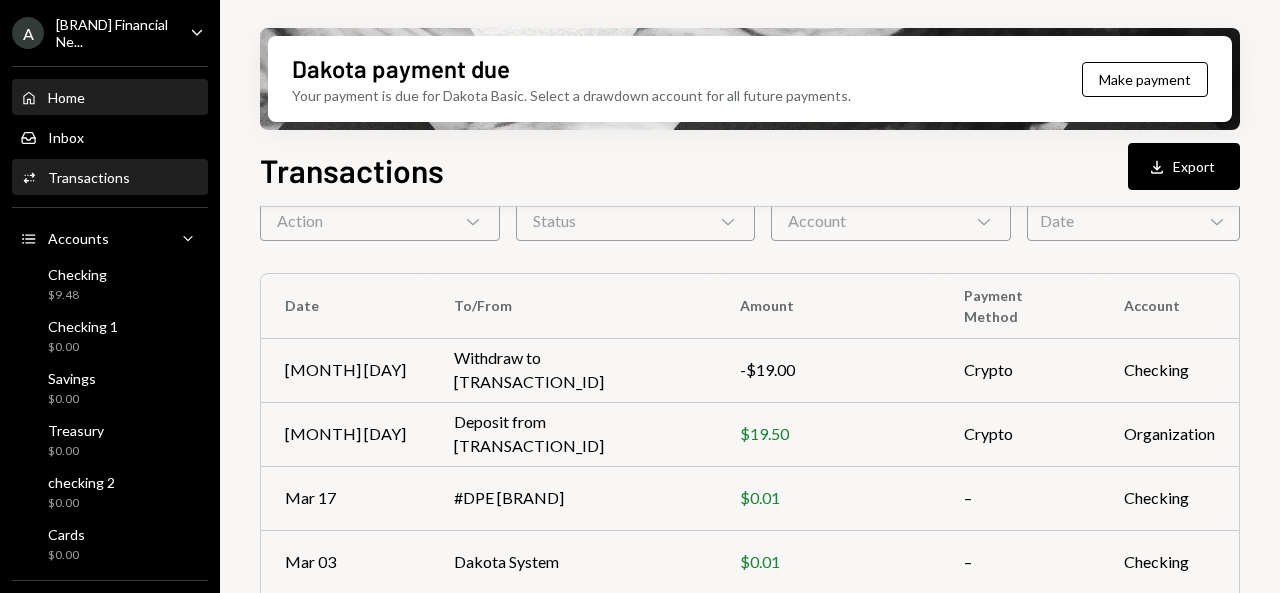 click on "Home" at bounding box center [66, 97] 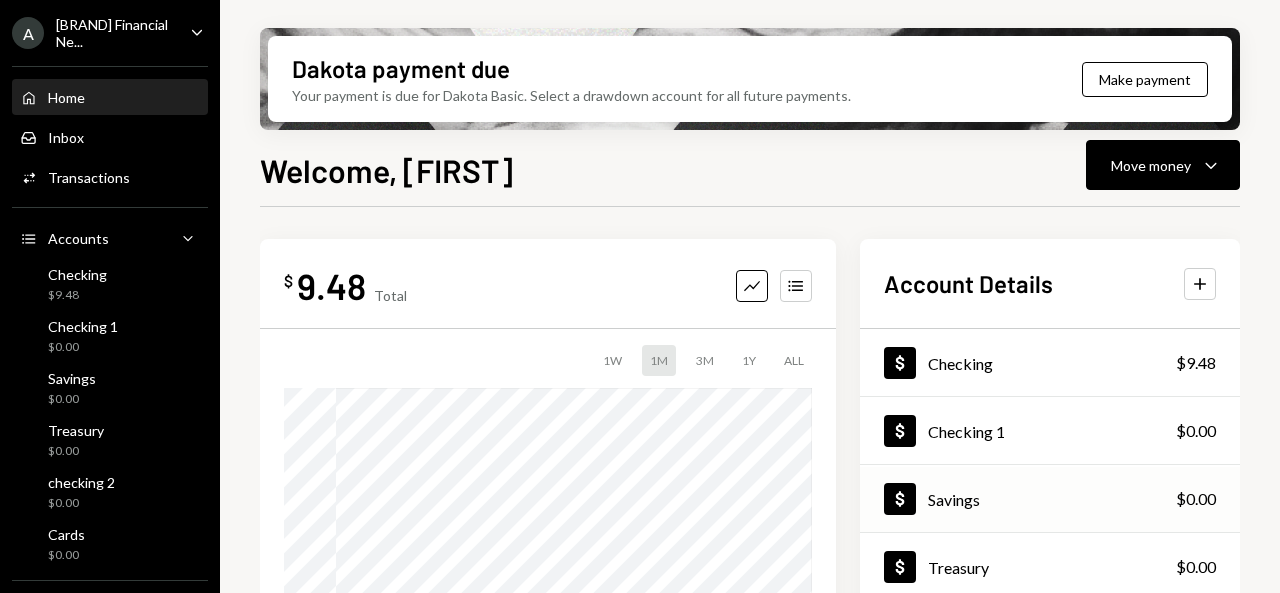 scroll, scrollTop: 37, scrollLeft: 0, axis: vertical 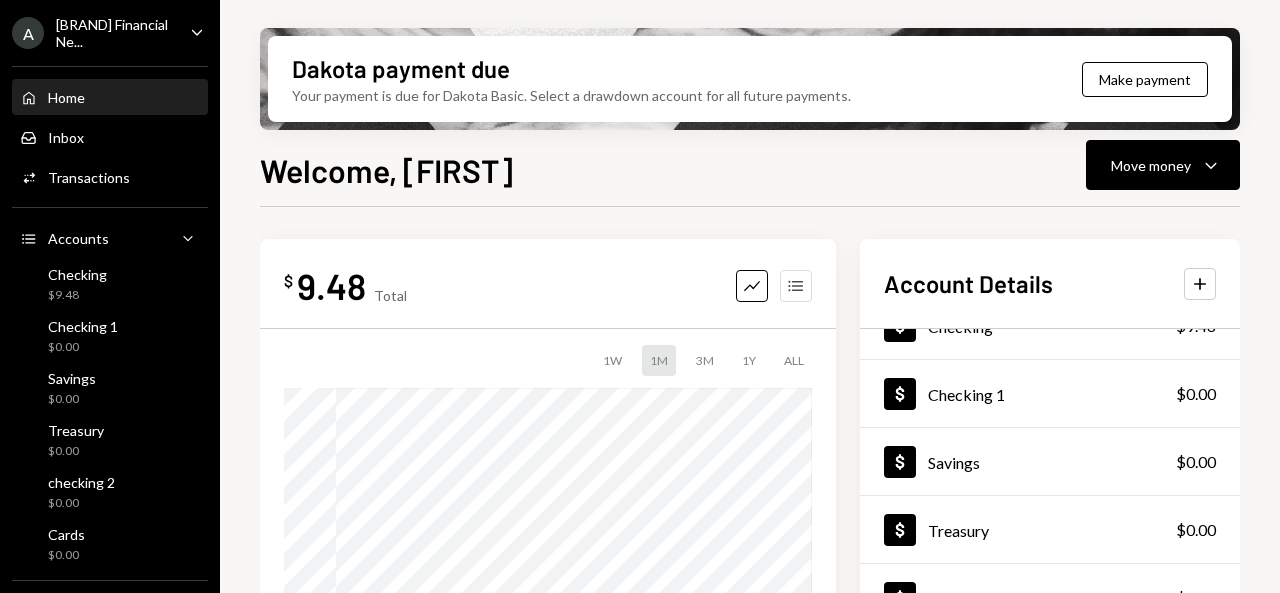click on "Accounts" at bounding box center [796, 286] 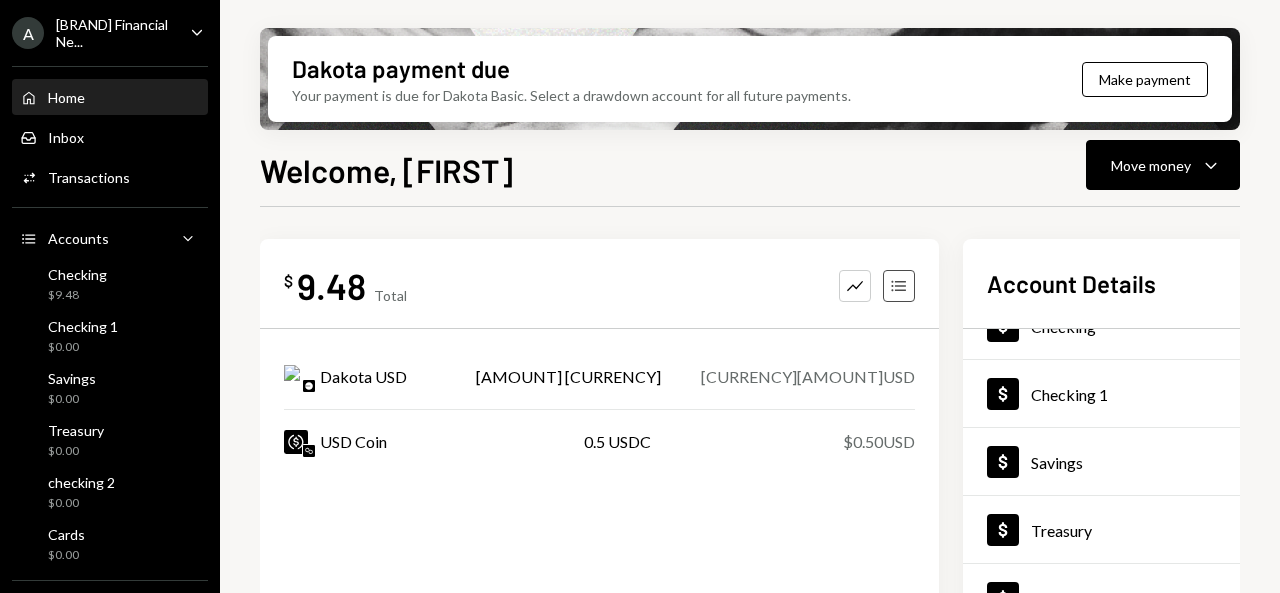 click on "Accounts" at bounding box center [899, 286] 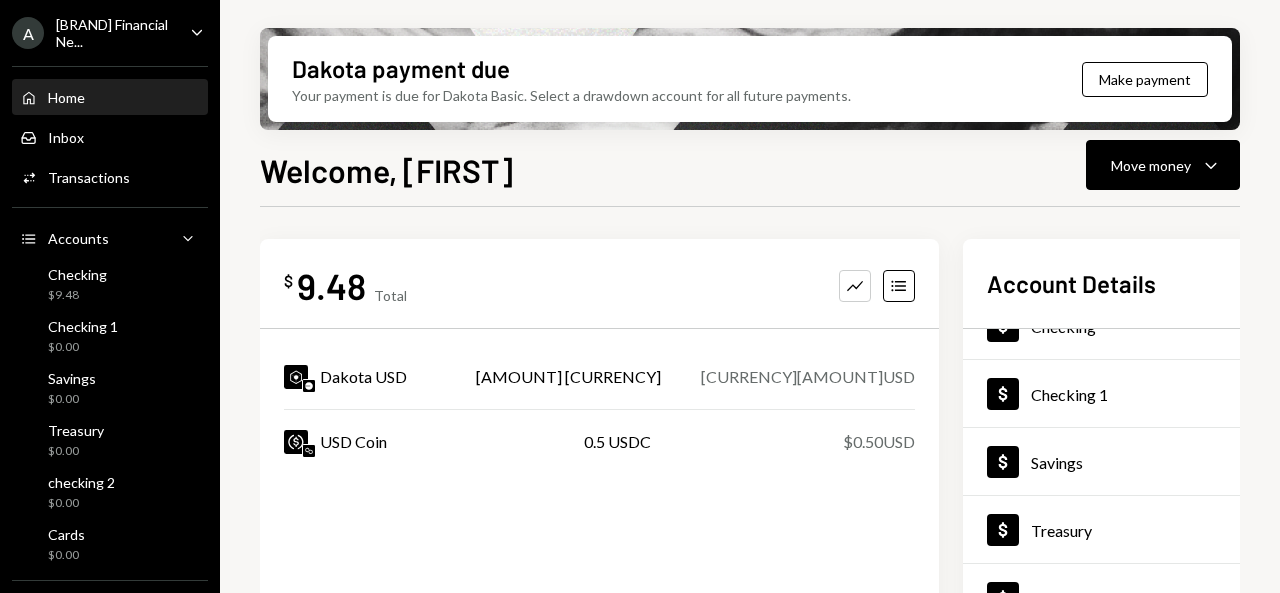 click on "$ 9.48 Total Graph Accounts Dakota USD 8.9838  DKUSD $8.98  USD USD Coin 0.5  USDC $0.50  USD" at bounding box center (599, 469) 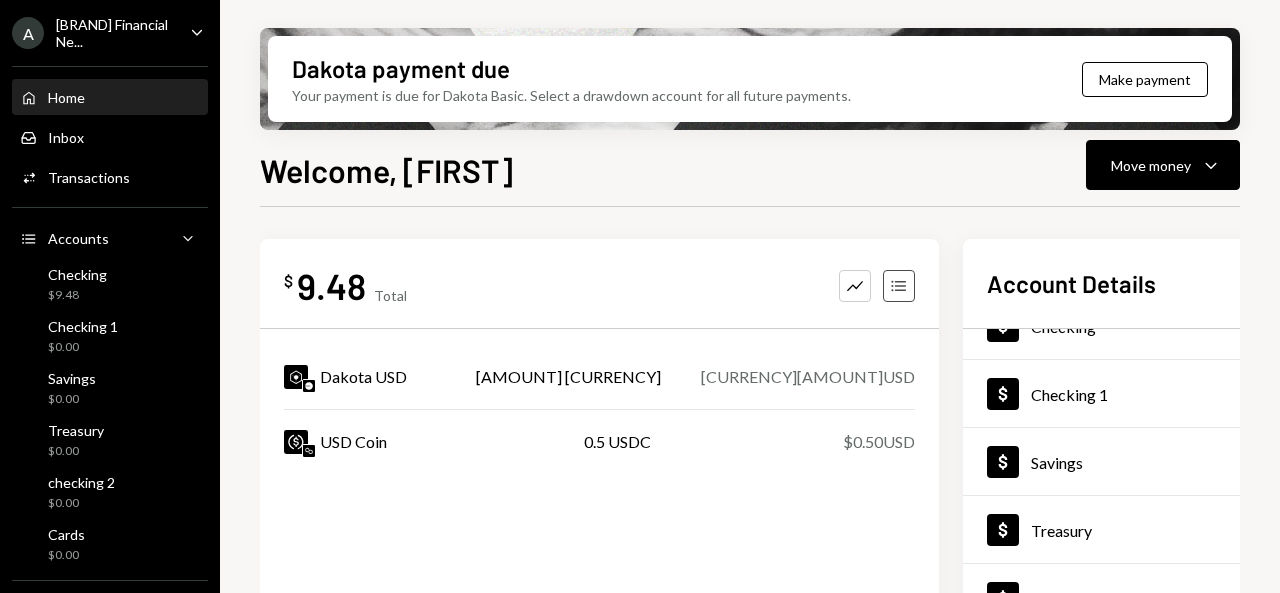 click 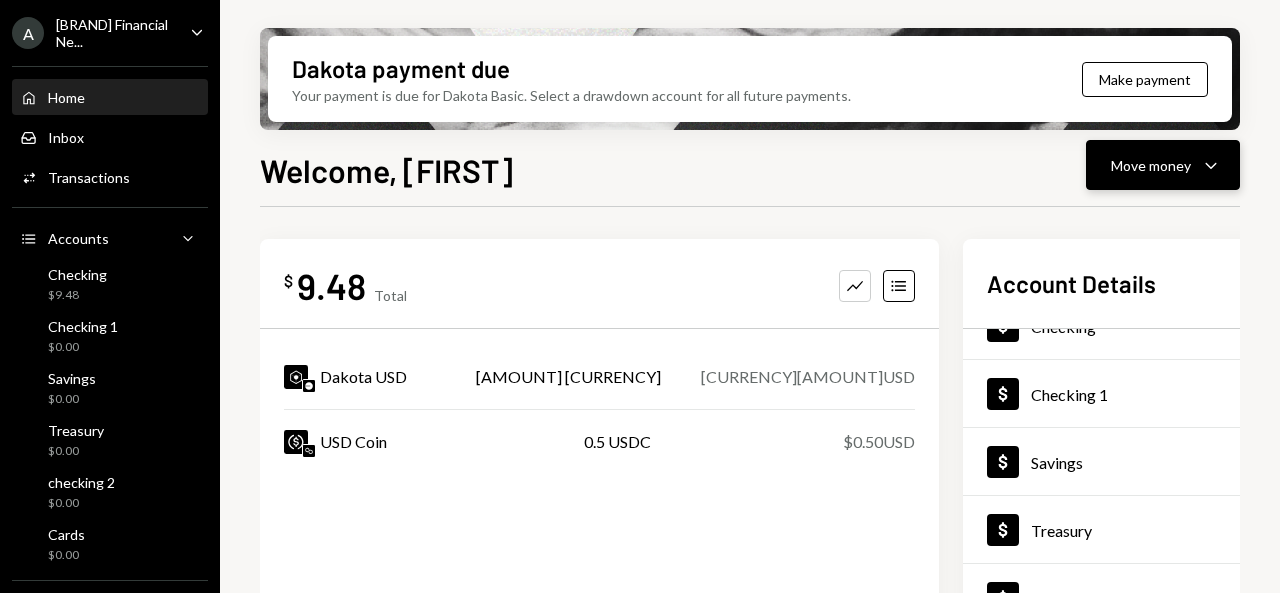 click on "Move money Caret Down" at bounding box center (1163, 165) 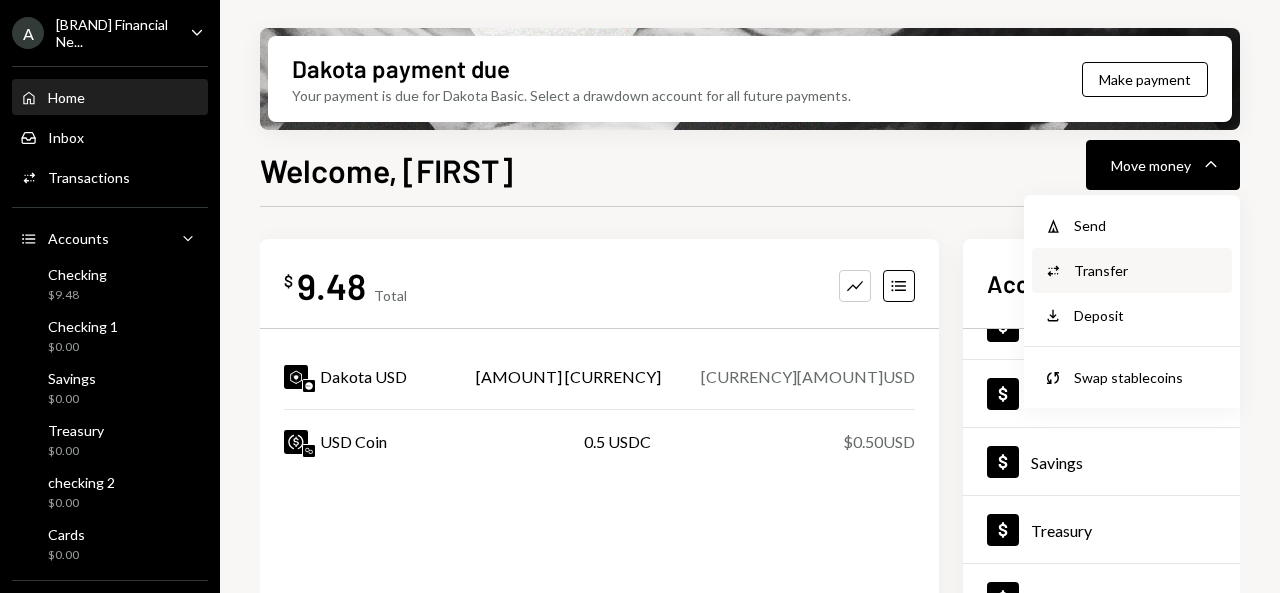 click on "Transfer" at bounding box center [1147, 270] 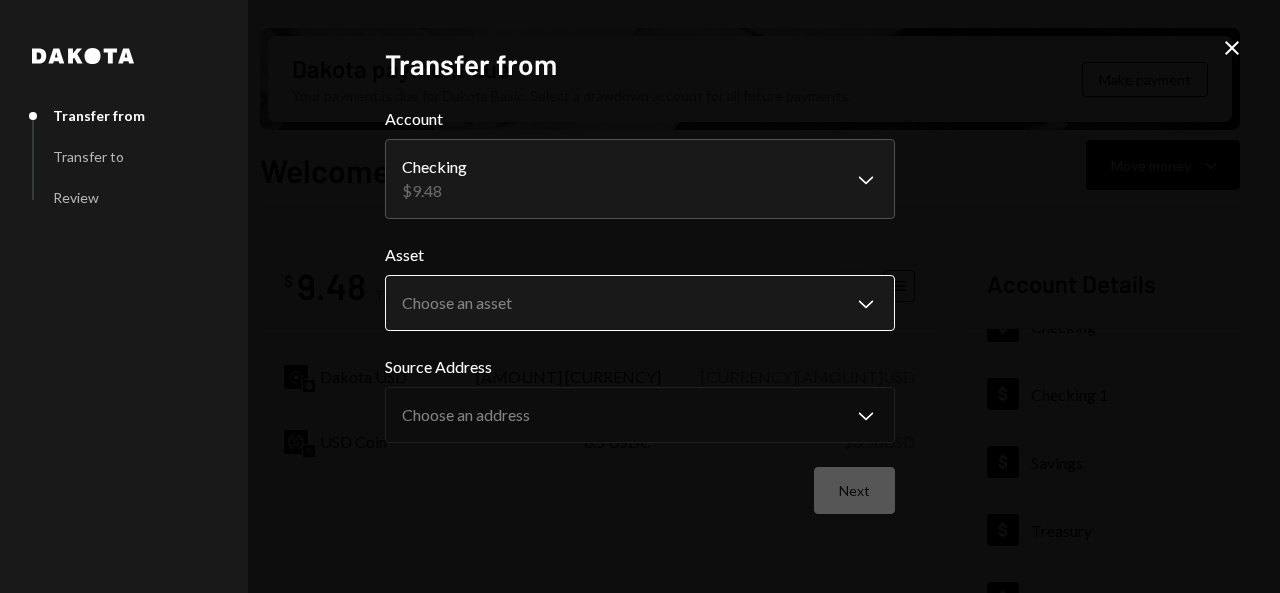 click on "A ALT Financial Ne... Caret Down Home Home Inbox Inbox Activities Transactions Accounts Accounts Caret Down Checking $9.48 Checking 1 $0.00 Savings $0.00 Treasury $0.00 checking 2 $0.00 Cards $0.00 Dollar Rewards User Recipients Team Team Dakota payment due Your payment is due for Dakota Basic. Select a drawdown account for all future payments. Make payment Welcome, Albert Move money Caret Down $ 9.48 Total Graph Accounts Dakota USD 8.9838  DKUSD $8.98  USD USD Coin 0.5  USDC $0.50  USD Account Details Plus Dollar Checking $9.48 Dollar Checking 1 $0.00 Dollar Savings $0.00 Dollar Treasury $0.00 Dollar checking 2 $0.00 Dollar Cards $0.00 Recent Transactions View all Type Initiated By Initiated At Account Status Withdrawal 19  USDC Albert Hanna 04/05/2025 Checking Completed Deposit 19.5  USDC 0x97b2...EAde7c Copy 04/05/2025 Checking Completed Microdeposit $0.01 #DPE Melio 03/17/2025 Checking Completed Reward Earning $0.01 Dakota System 03/03/2025 Checking Completed Billing Drawdown Withdrawal 45  DKUSD Checking" at bounding box center [640, 296] 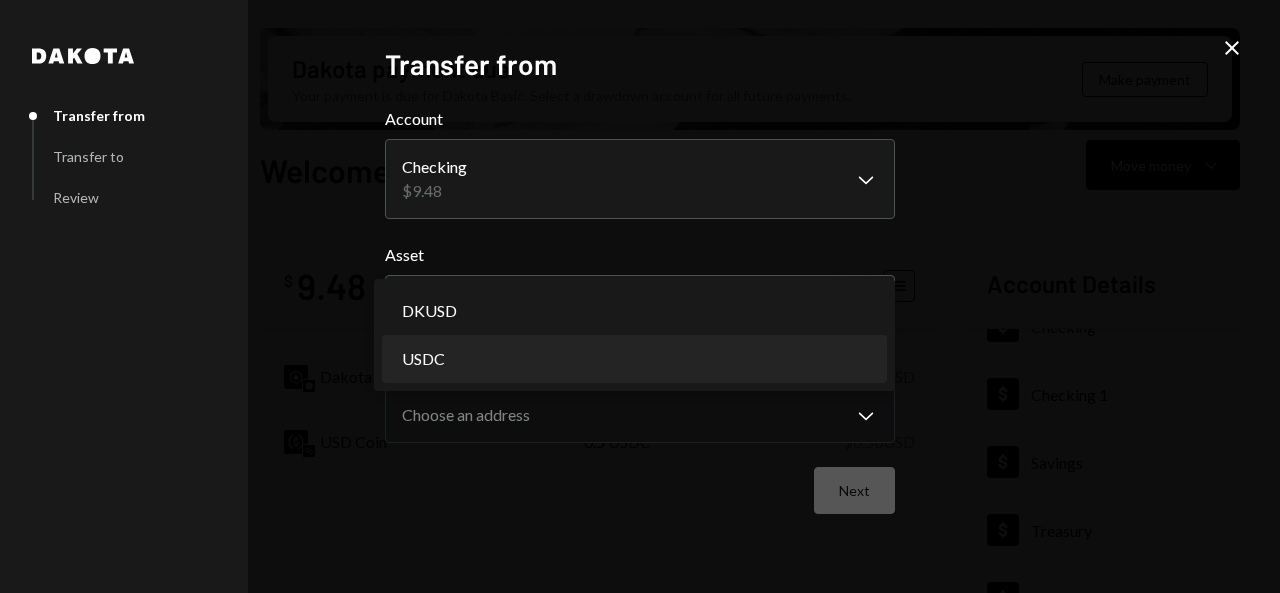 select on "****" 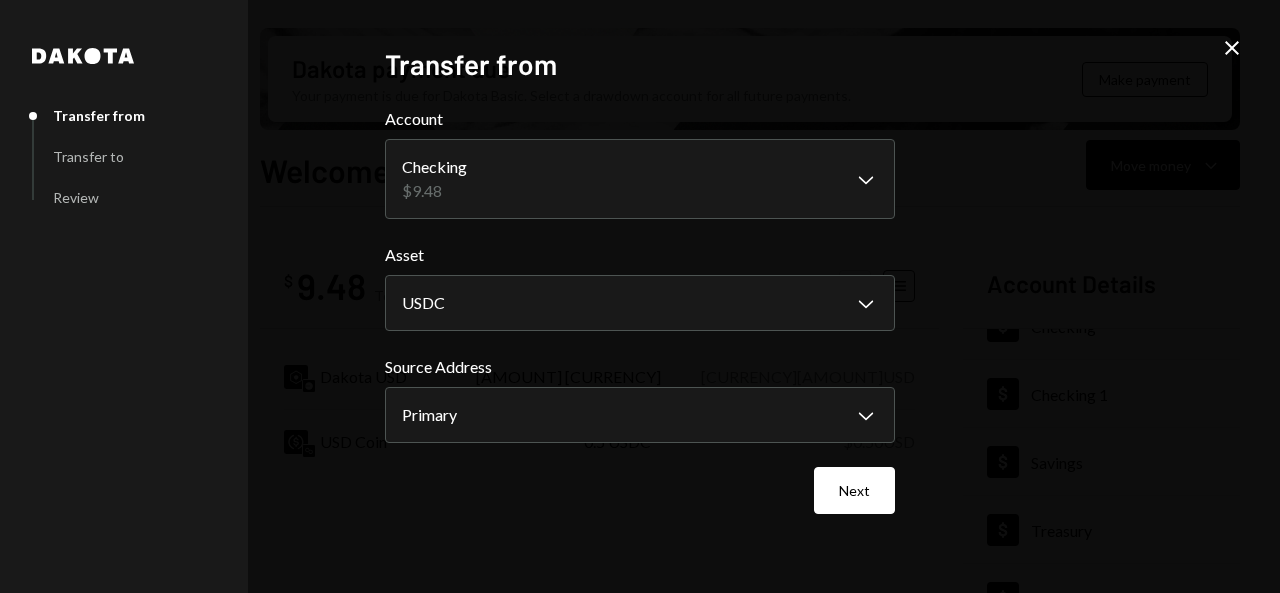 click on "**********" at bounding box center [640, 310] 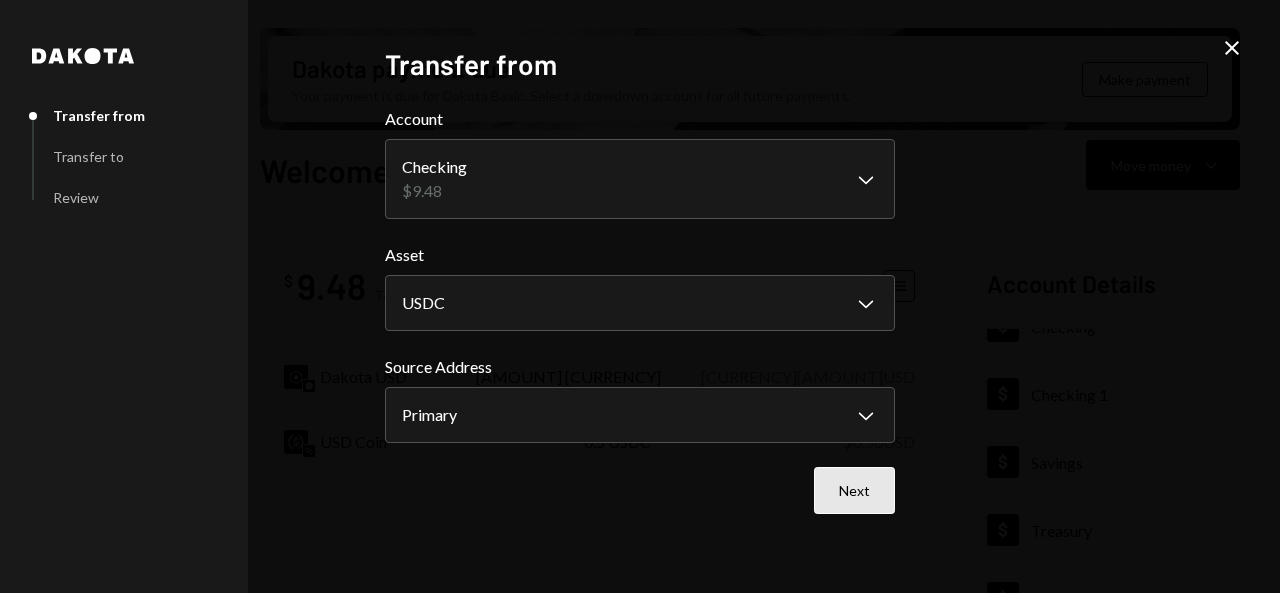 click on "Next" at bounding box center (854, 490) 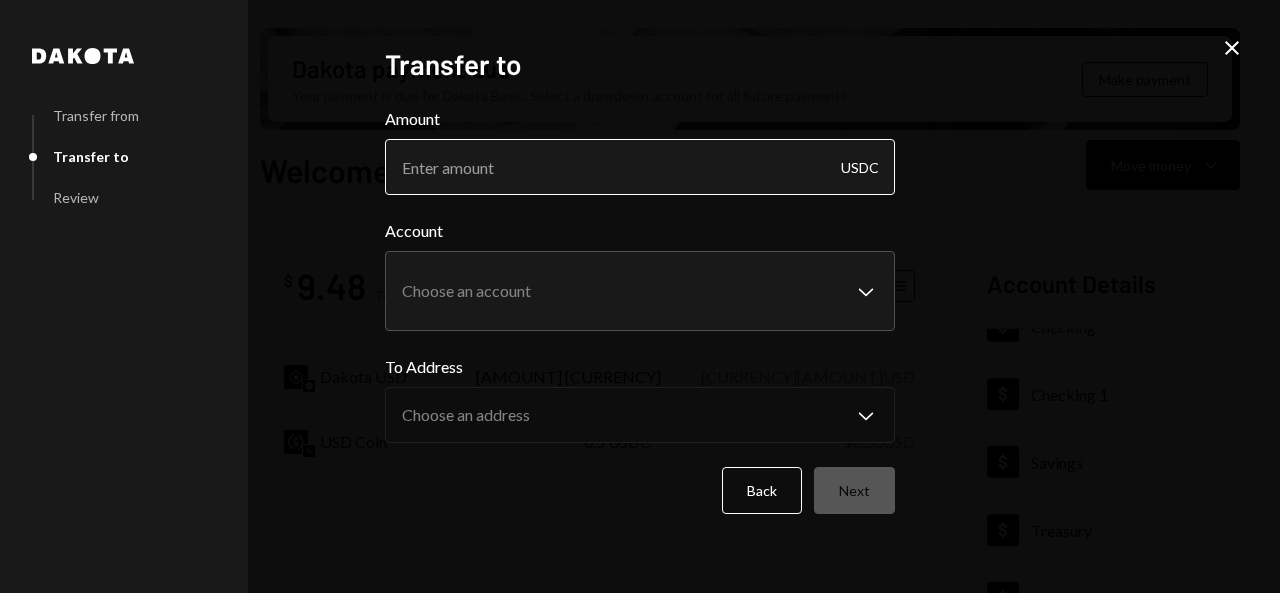 click on "Amount" at bounding box center (640, 167) 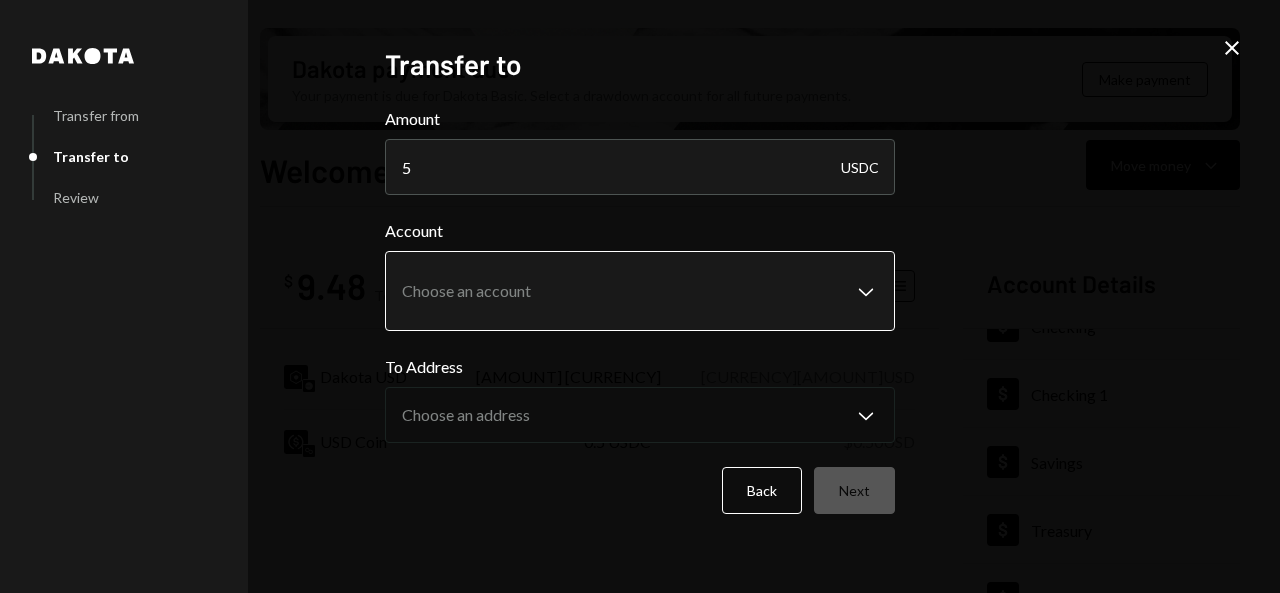 type on "5" 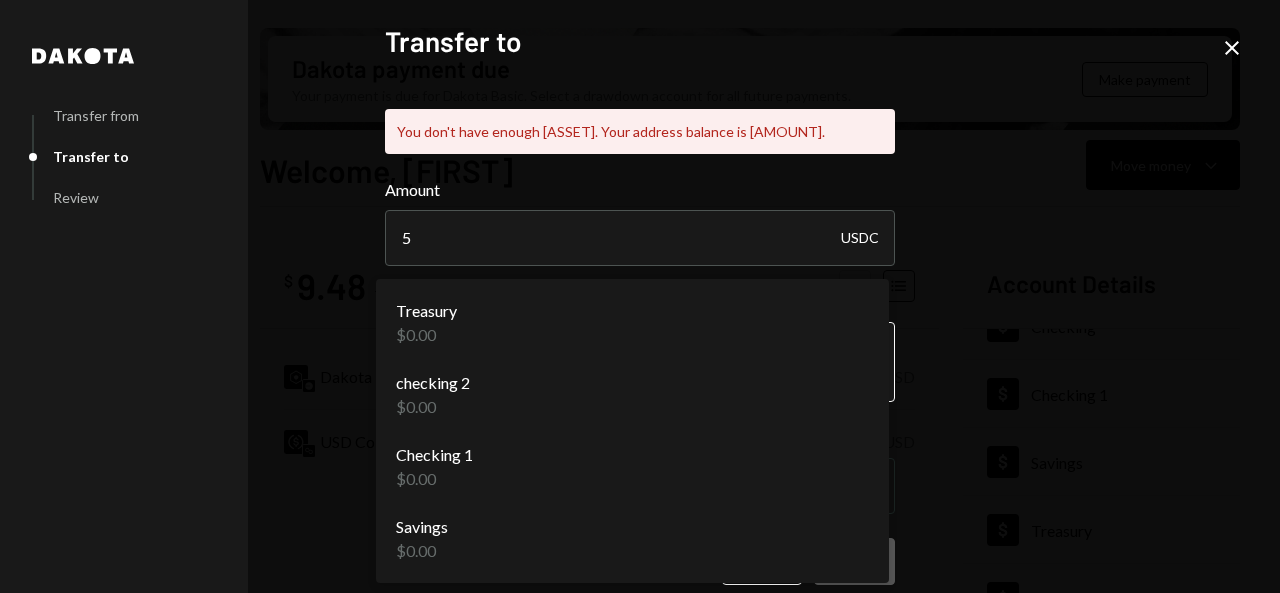 click on "A ALT Financial Ne... Caret Down Home Home Inbox Inbox Activities Transactions Accounts Accounts Caret Down Checking $9.48 Checking 1 $0.00 Savings $0.00 Treasury $0.00 checking 2 $0.00 Cards $0.00 Dollar Rewards User Recipients Team Team Dakota payment due Your payment is due for Dakota Basic. Select a drawdown account for all future payments. Make payment Welcome, Albert Move money Caret Down $ 9.48 Total Graph Accounts Dakota USD 8.9838  DKUSD $8.98  USD USD Coin 0.5  USDC $0.50  USD Account Details Plus Dollar Checking $9.48 Dollar Checking 1 $0.00 Dollar Savings $0.00 Dollar Treasury $0.00 Dollar checking 2 $0.00 Dollar Cards $0.00 Recent Transactions View all Type Initiated By Initiated At Account Status Withdrawal 19  USDC Albert Hanna 04/05/2025 Checking Completed Deposit 19.5  USDC 0x97b2...EAde7c Copy 04/05/2025 Checking Completed Microdeposit $0.01 #DPE Melio 03/17/2025 Checking Completed Reward Earning $0.01 Dakota System 03/03/2025 Checking Completed Billing Drawdown Withdrawal 45  DKUSD Checking" at bounding box center [640, 296] 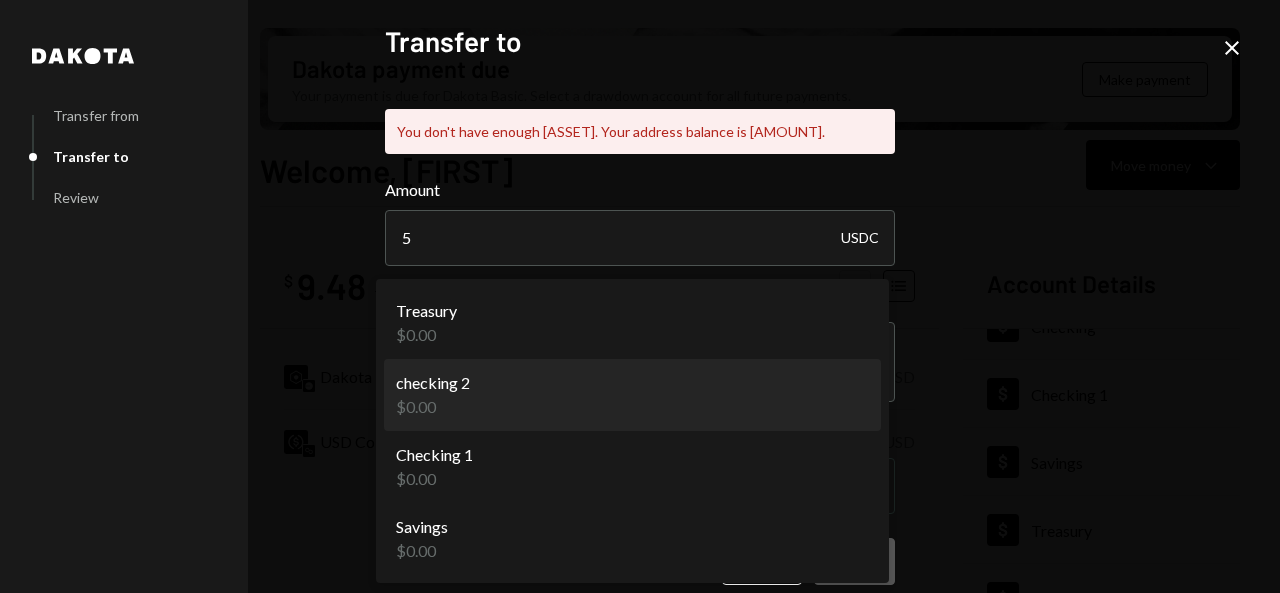 select on "**********" 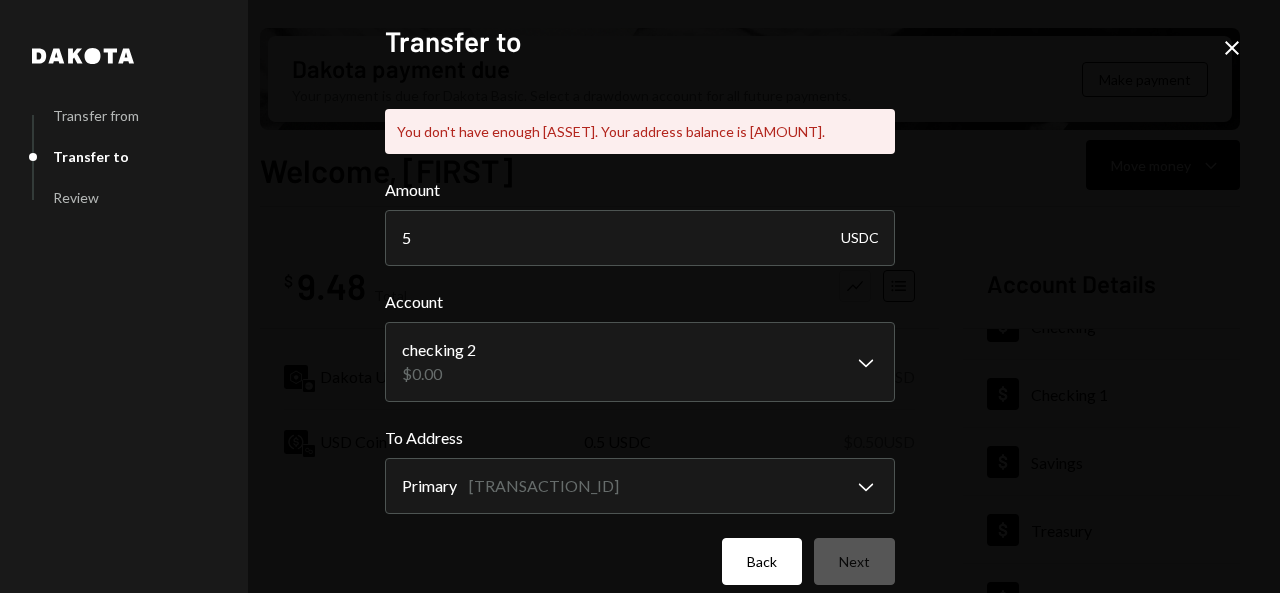 click on "Back" at bounding box center [762, 561] 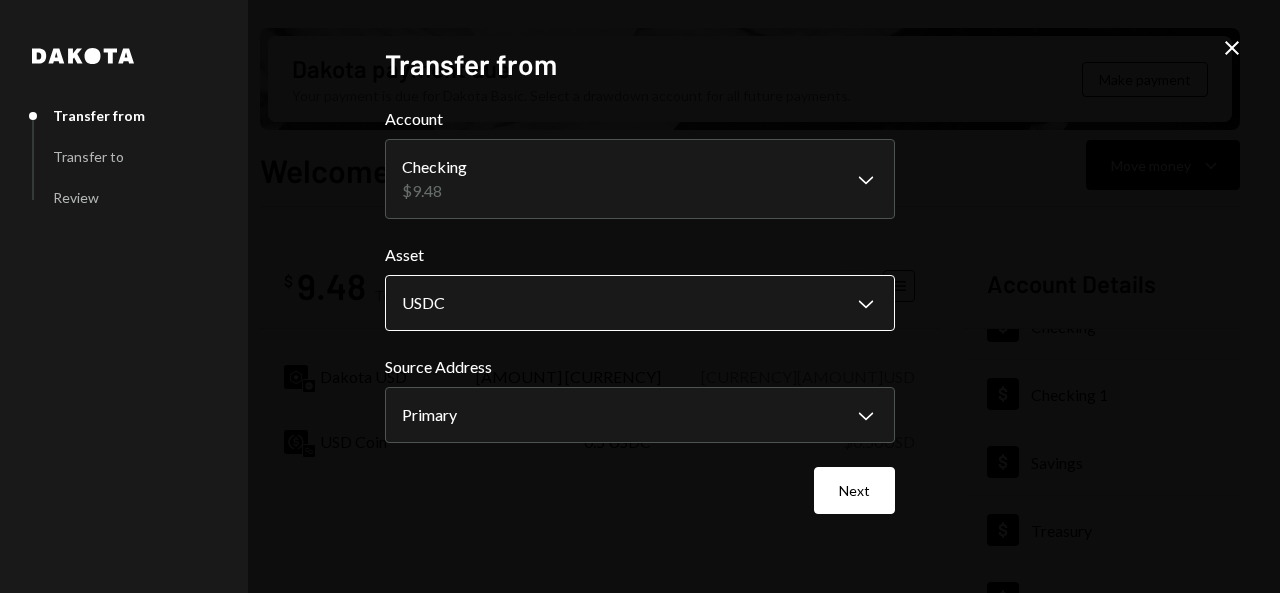 click on "A ALT Financial Ne... Caret Down Home Home Inbox Inbox Activities Transactions Accounts Accounts Caret Down Checking $9.48 Checking 1 $0.00 Savings $0.00 Treasury $0.00 checking 2 $0.00 Cards $0.00 Dollar Rewards User Recipients Team Team Dakota payment due Your payment is due for Dakota Basic. Select a drawdown account for all future payments. Make payment Welcome, Albert Move money Caret Down $ 9.48 Total Graph Accounts Dakota USD 8.9838  DKUSD $8.98  USD USD Coin 0.5  USDC $0.50  USD Account Details Plus Dollar Checking $9.48 Dollar Checking 1 $0.00 Dollar Savings $0.00 Dollar Treasury $0.00 Dollar checking 2 $0.00 Dollar Cards $0.00 Recent Transactions View all Type Initiated By Initiated At Account Status Withdrawal 19  USDC Albert Hanna 04/05/2025 Checking Completed Deposit 19.5  USDC 0x97b2...EAde7c Copy 04/05/2025 Checking Completed Microdeposit $0.01 #DPE Melio 03/17/2025 Checking Completed Reward Earning $0.01 Dakota System 03/03/2025 Checking Completed Billing Drawdown Withdrawal 45  DKUSD Checking" at bounding box center [640, 296] 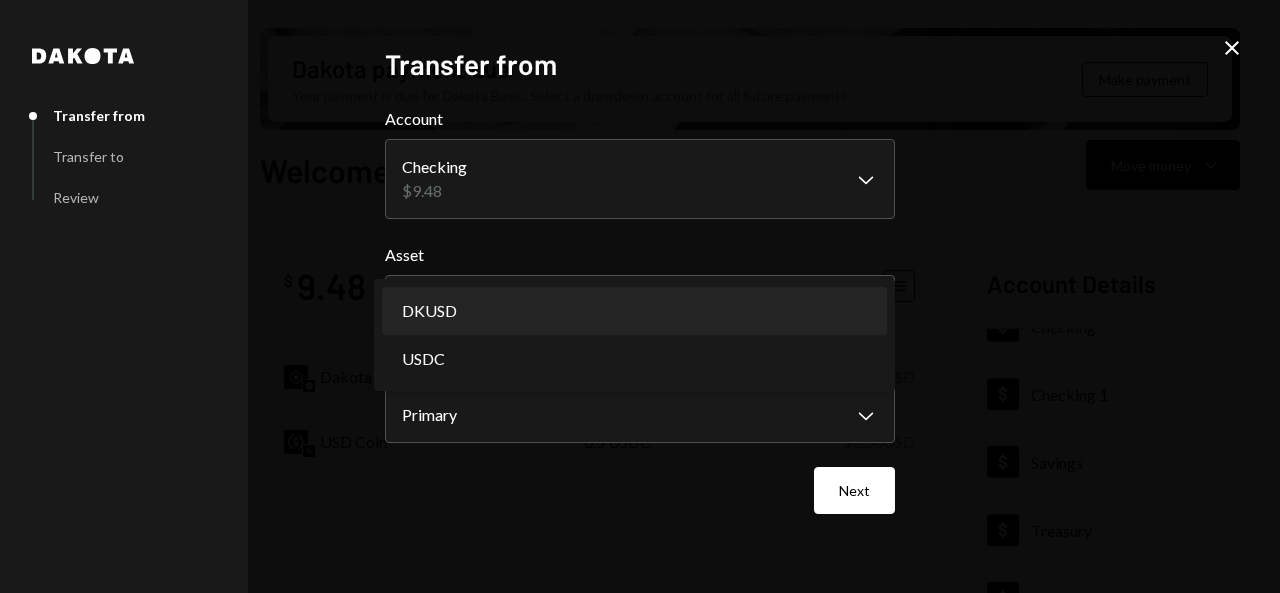 select on "*****" 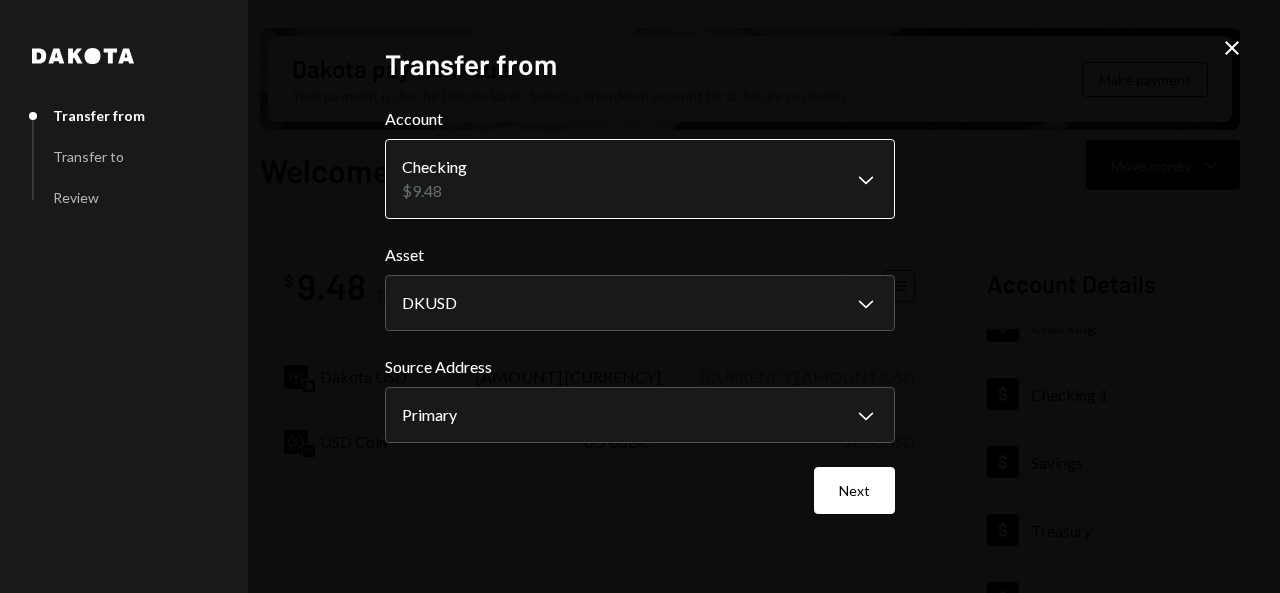 click on "A ALT Financial Ne... Caret Down Home Home Inbox Inbox Activities Transactions Accounts Accounts Caret Down Checking $9.48 Checking 1 $0.00 Savings $0.00 Treasury $0.00 checking 2 $0.00 Cards $0.00 Dollar Rewards User Recipients Team Team Dakota payment due Your payment is due for Dakota Basic. Select a drawdown account for all future payments. Make payment Welcome, Albert Move money Caret Down $ 9.48 Total Graph Accounts Dakota USD 8.9838  DKUSD $8.98  USD USD Coin 0.5  USDC $0.50  USD Account Details Plus Dollar Checking $9.48 Dollar Checking 1 $0.00 Dollar Savings $0.00 Dollar Treasury $0.00 Dollar checking 2 $0.00 Dollar Cards $0.00 Recent Transactions View all Type Initiated By Initiated At Account Status Withdrawal 19  USDC Albert Hanna 04/05/2025 Checking Completed Deposit 19.5  USDC 0x97b2...EAde7c Copy 04/05/2025 Checking Completed Microdeposit $0.01 #DPE Melio 03/17/2025 Checking Completed Reward Earning $0.01 Dakota System 03/03/2025 Checking Completed Billing Drawdown Withdrawal 45  DKUSD Checking" at bounding box center [640, 296] 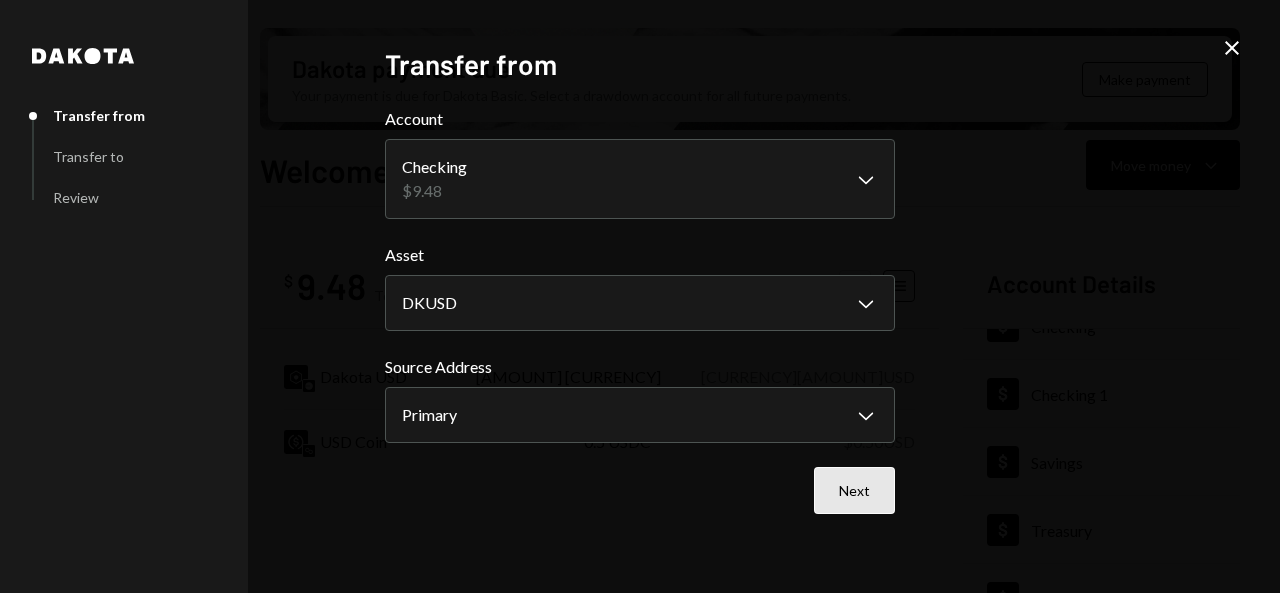 click on "Next" at bounding box center [854, 490] 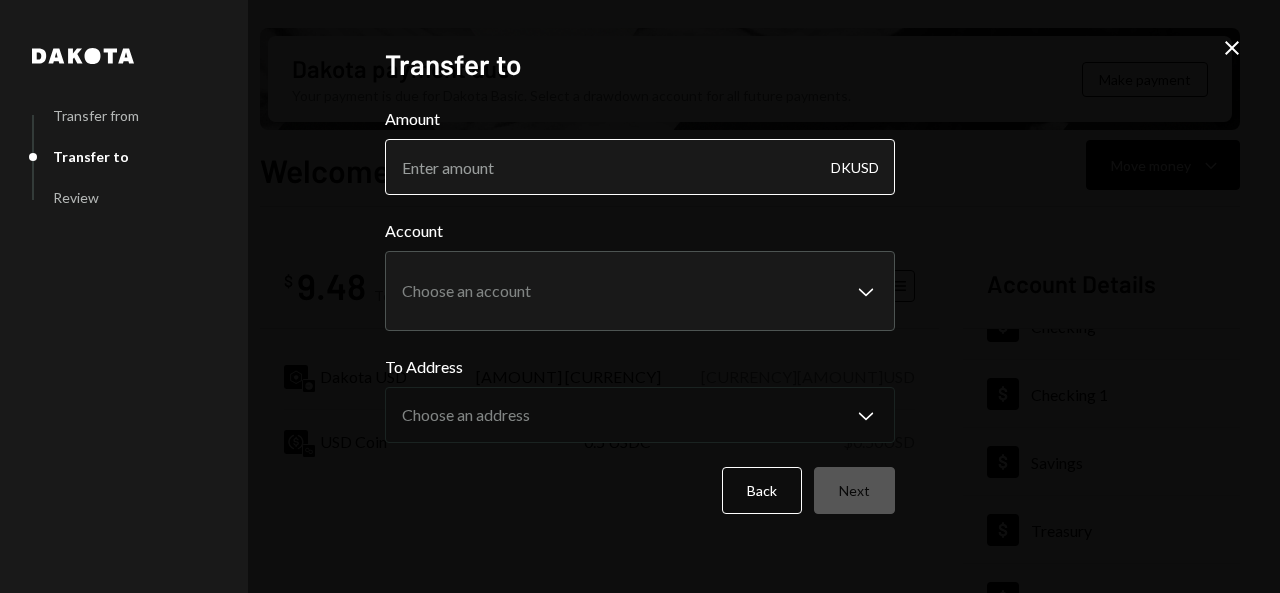click on "Amount" at bounding box center (640, 167) 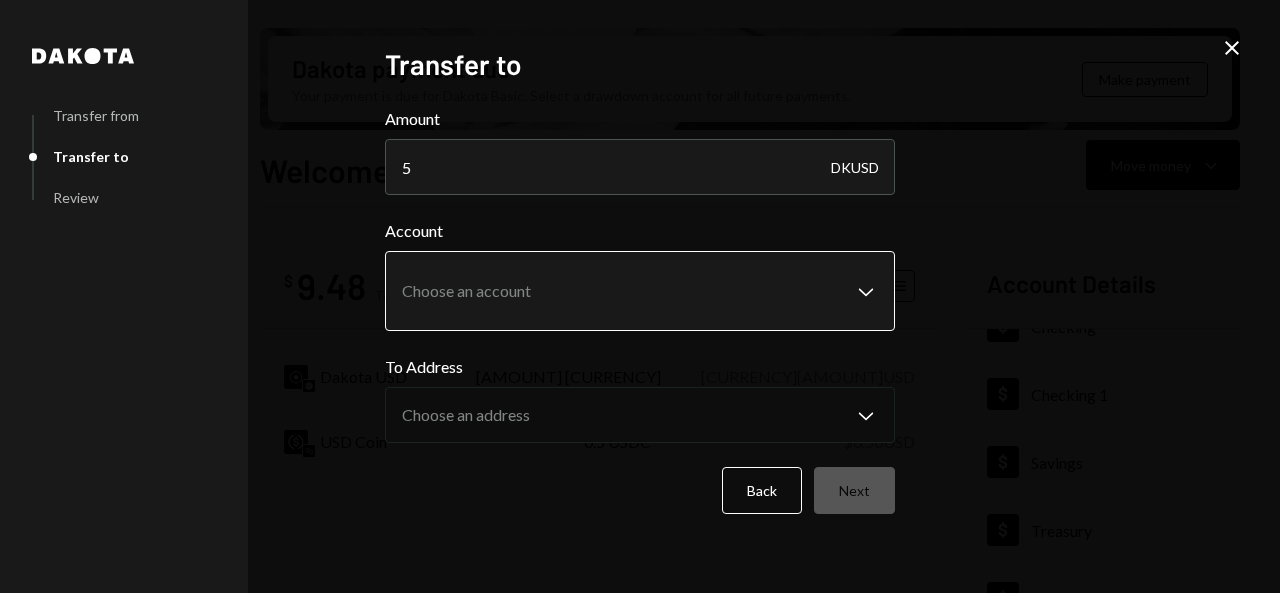 type on "5" 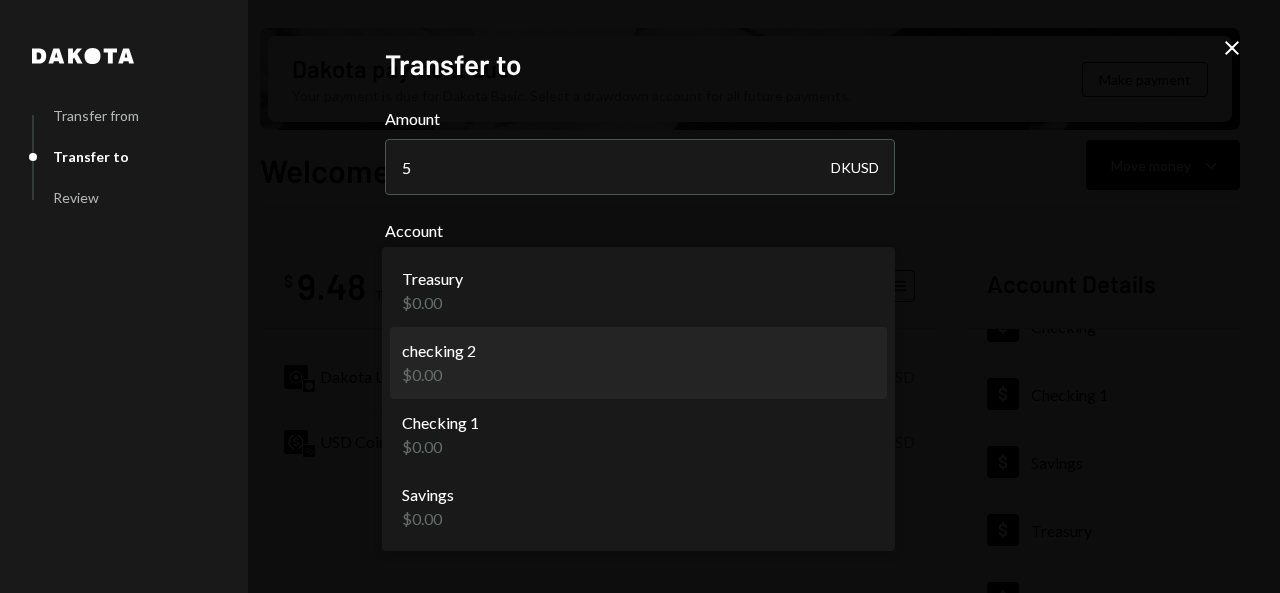 select on "**********" 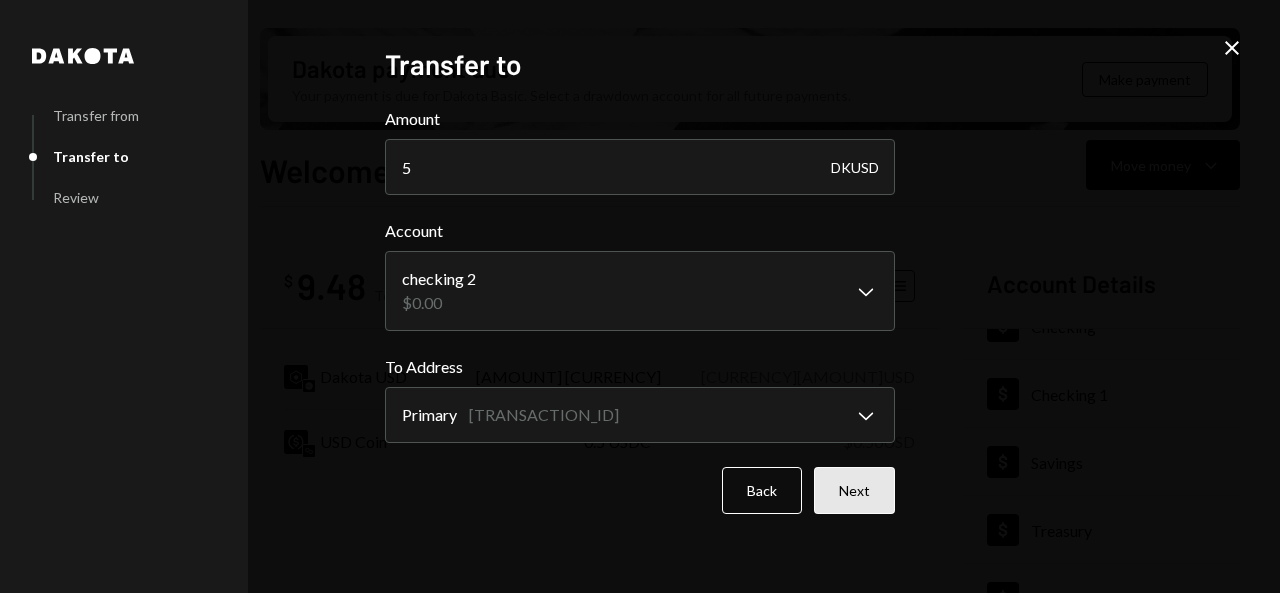 click on "Next" at bounding box center (854, 490) 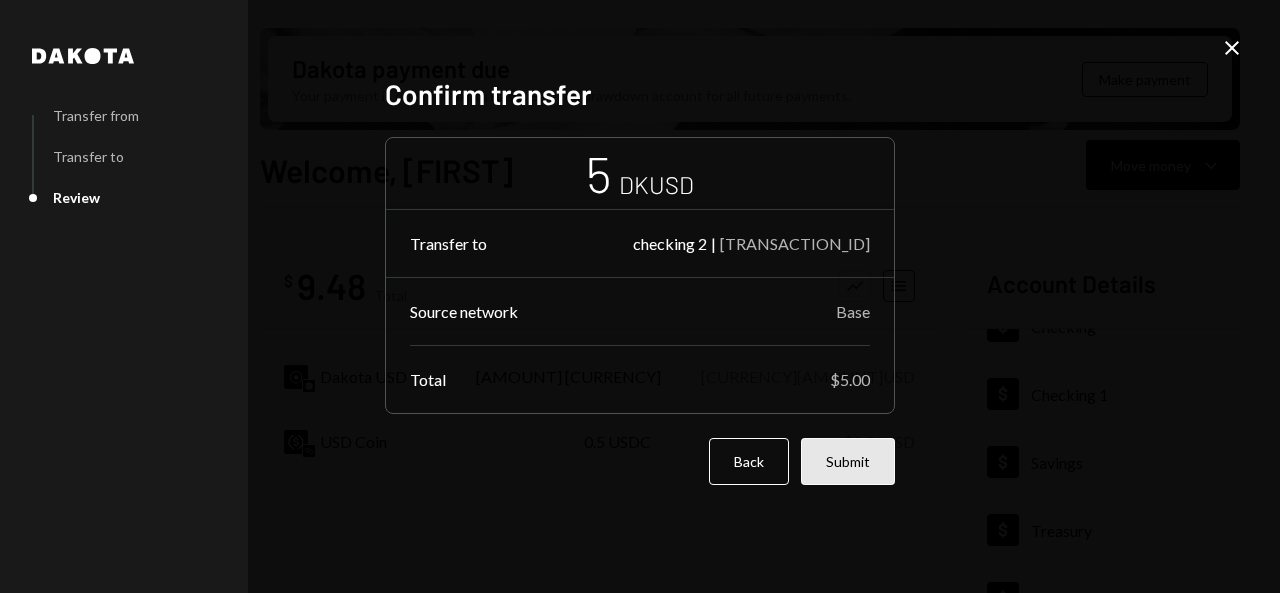 click on "Submit" at bounding box center [848, 461] 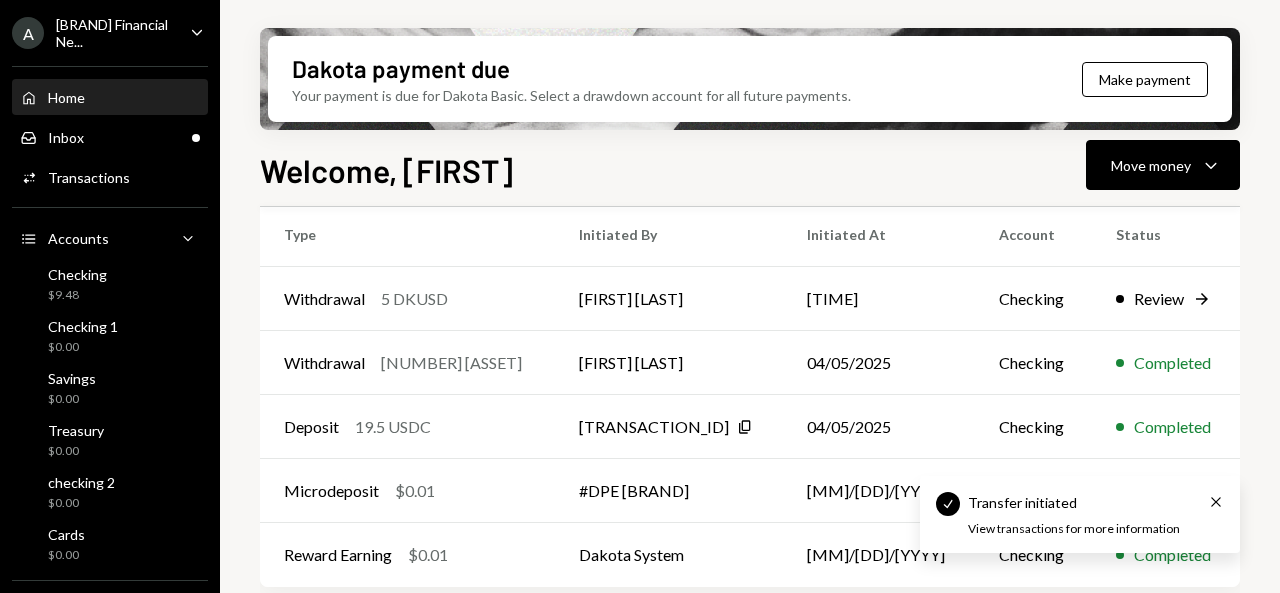 scroll, scrollTop: 612, scrollLeft: 0, axis: vertical 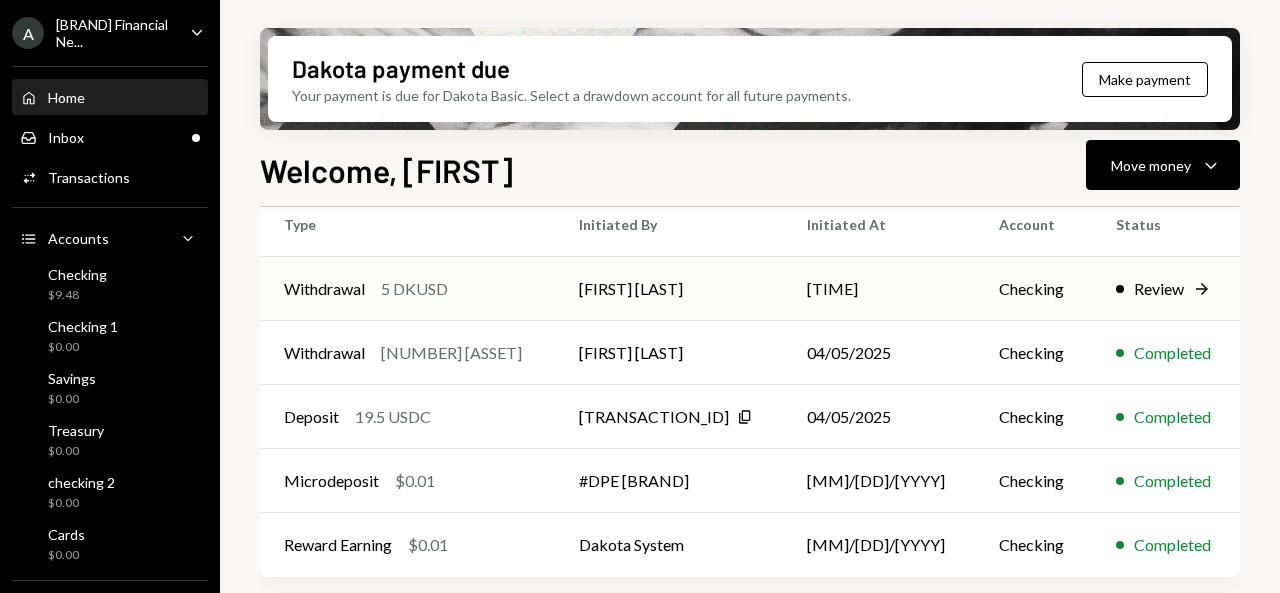 click on "Checking" at bounding box center (1033, 289) 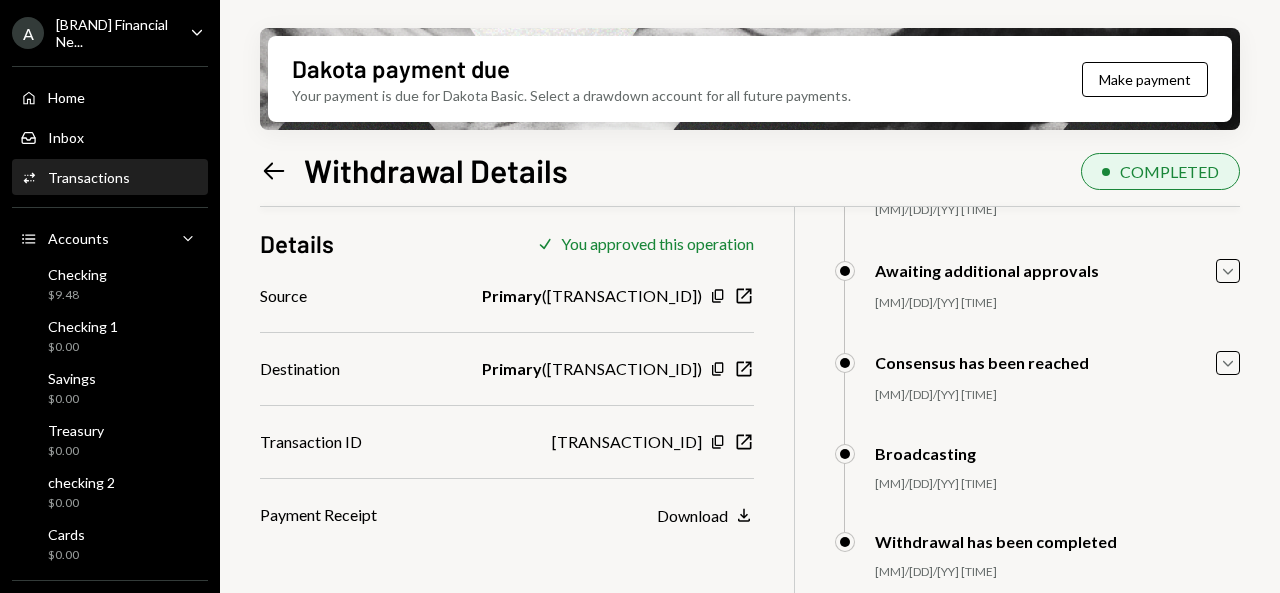 scroll, scrollTop: 0, scrollLeft: 0, axis: both 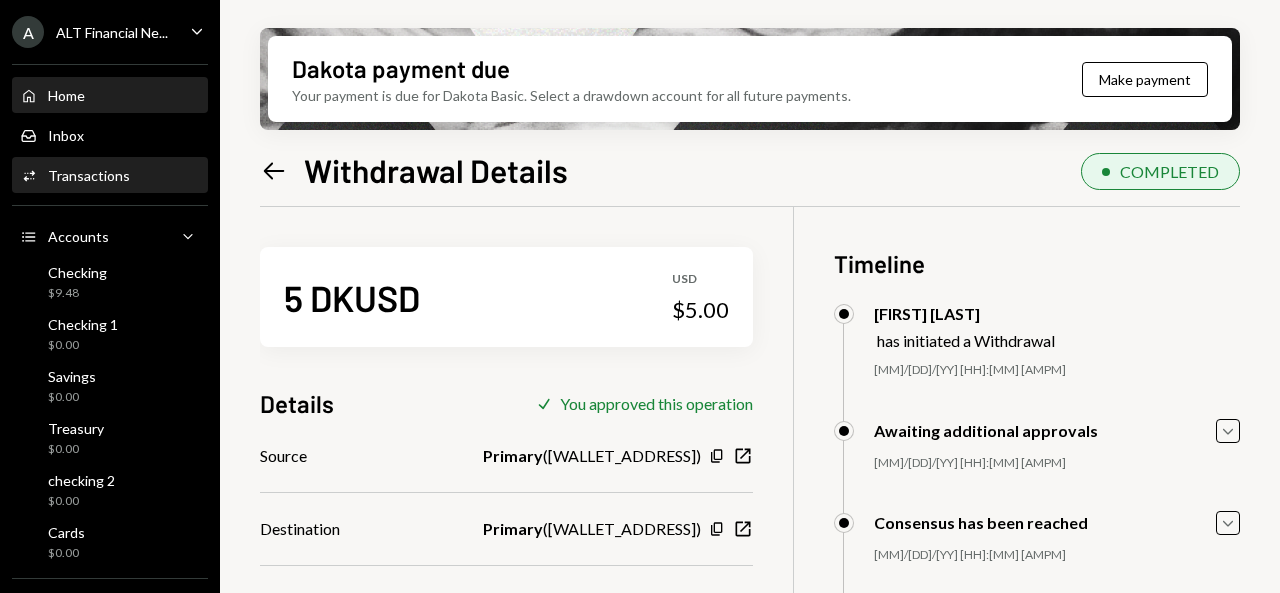 click on "Home" at bounding box center [66, 95] 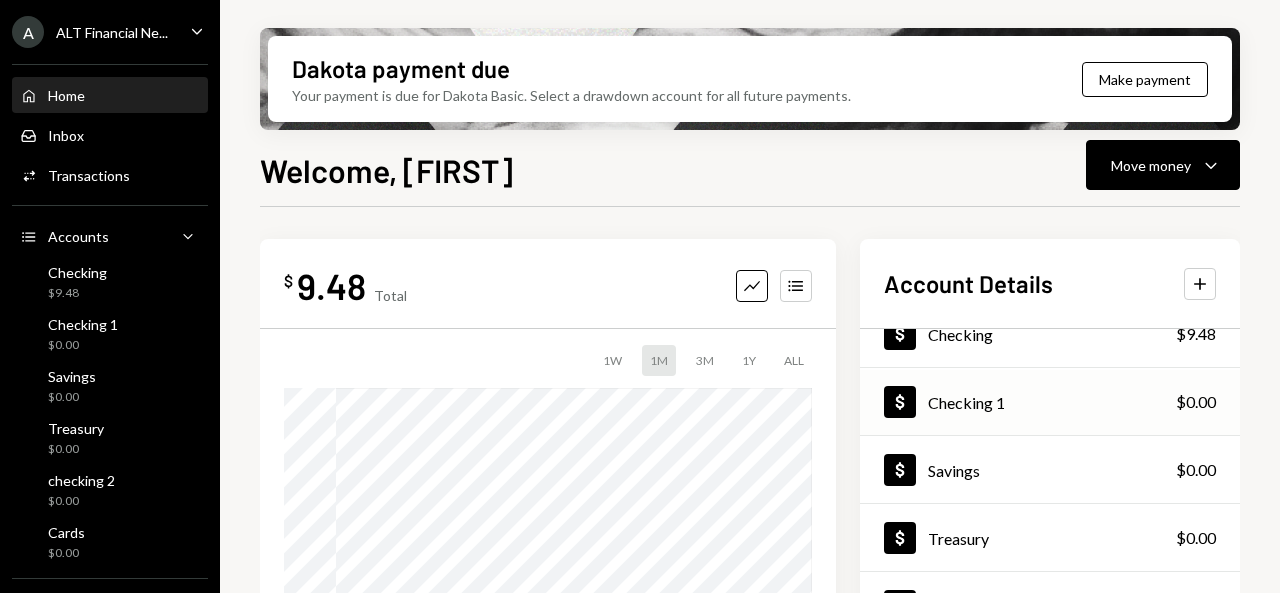 scroll, scrollTop: 37, scrollLeft: 0, axis: vertical 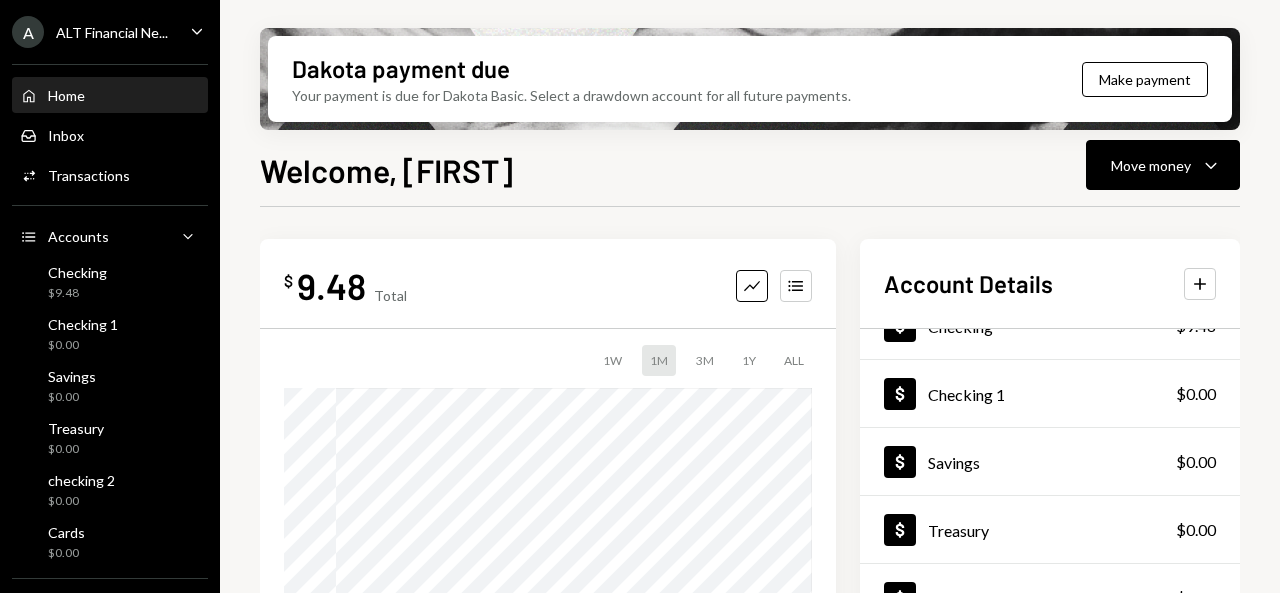 click on "Withdrawal 5 DKUSD [FIRST] [LAST] [HH]:[MM] [AMPM] Checking Completed Withdrawal 19 USDC [FIRST] [LAST] [MM]/[DD]/[YYYY] Checking Completed Deposit 19.5 USDC [WALLET_ADDRESS] Copy [MM]/[DD]/[YYYY] Checking Completed Microdeposit $0.01 #DPE Melio [MM]/[DD]/[YYYY] Checking Completed Reward Earning $0.01 [LAST] System [MM]/[DD]/[YYYY] Checking Completed" at bounding box center (750, 296) 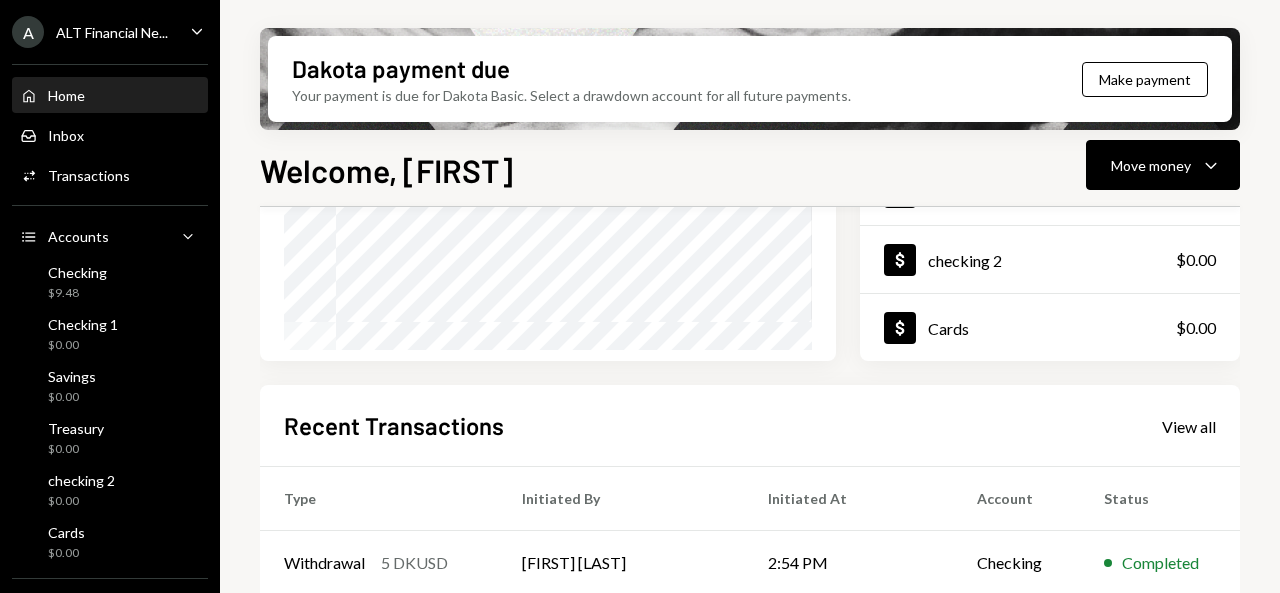 scroll, scrollTop: 312, scrollLeft: 0, axis: vertical 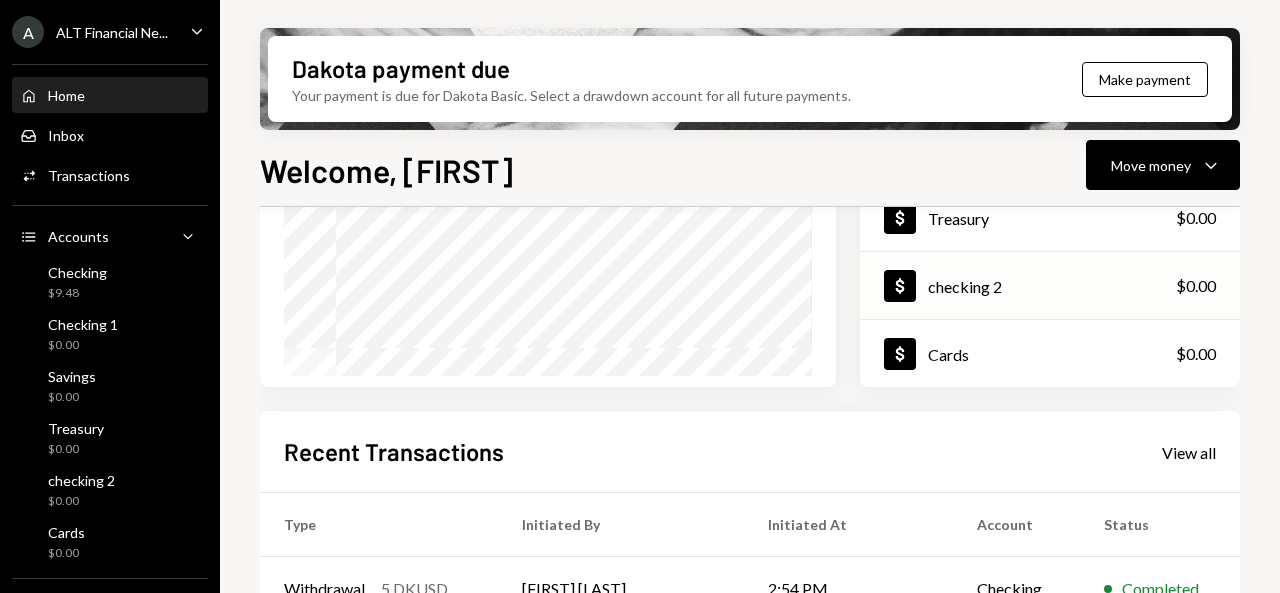 click on "Dollar checking 2" at bounding box center [943, 286] 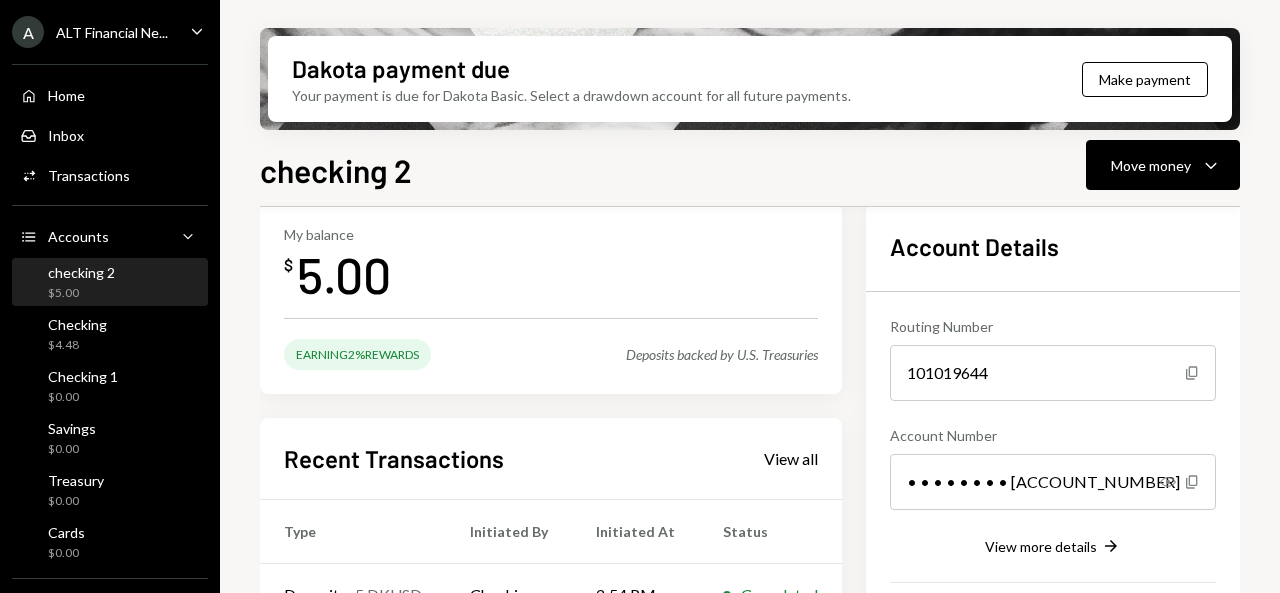 scroll, scrollTop: 100, scrollLeft: 0, axis: vertical 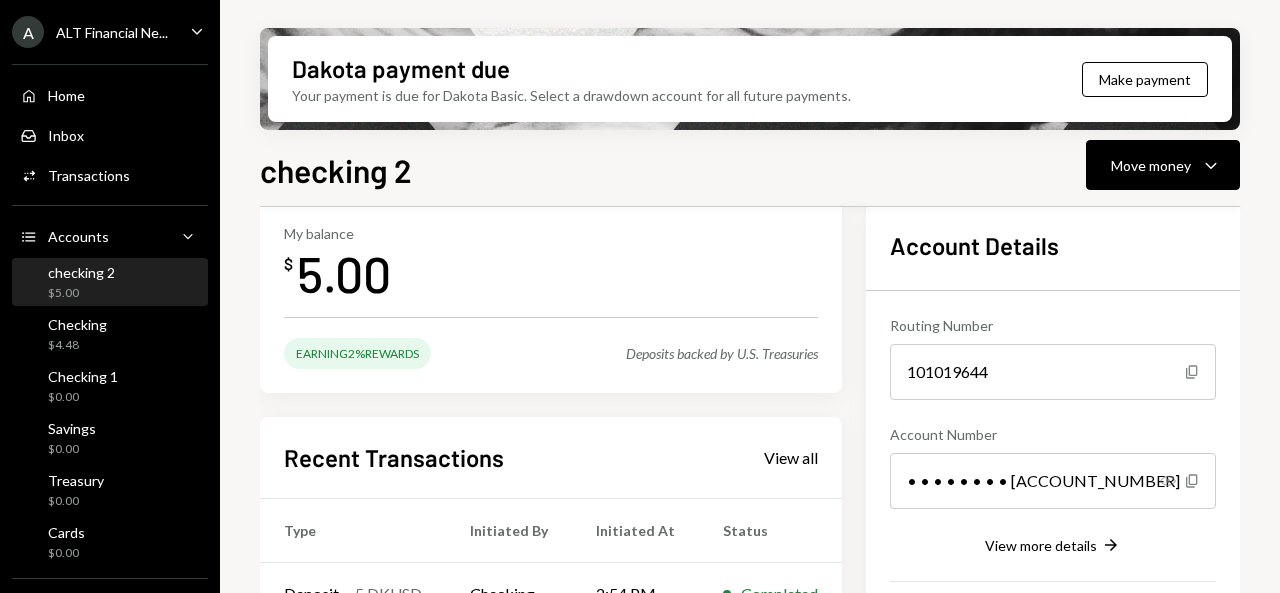 click 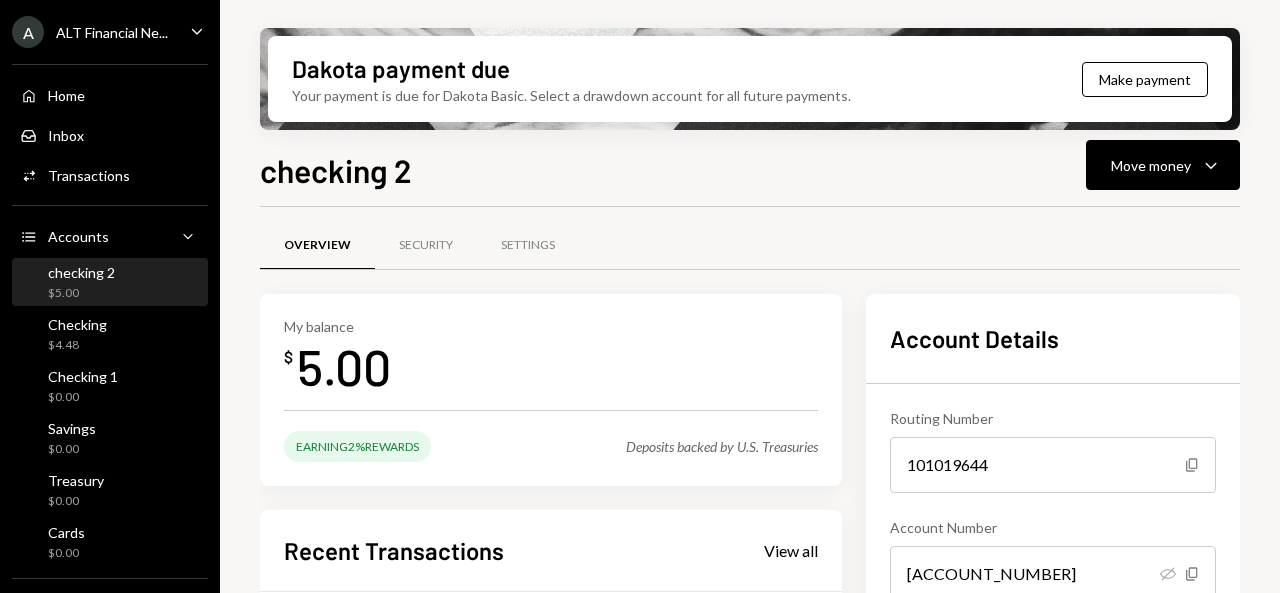 scroll, scrollTop: 0, scrollLeft: 0, axis: both 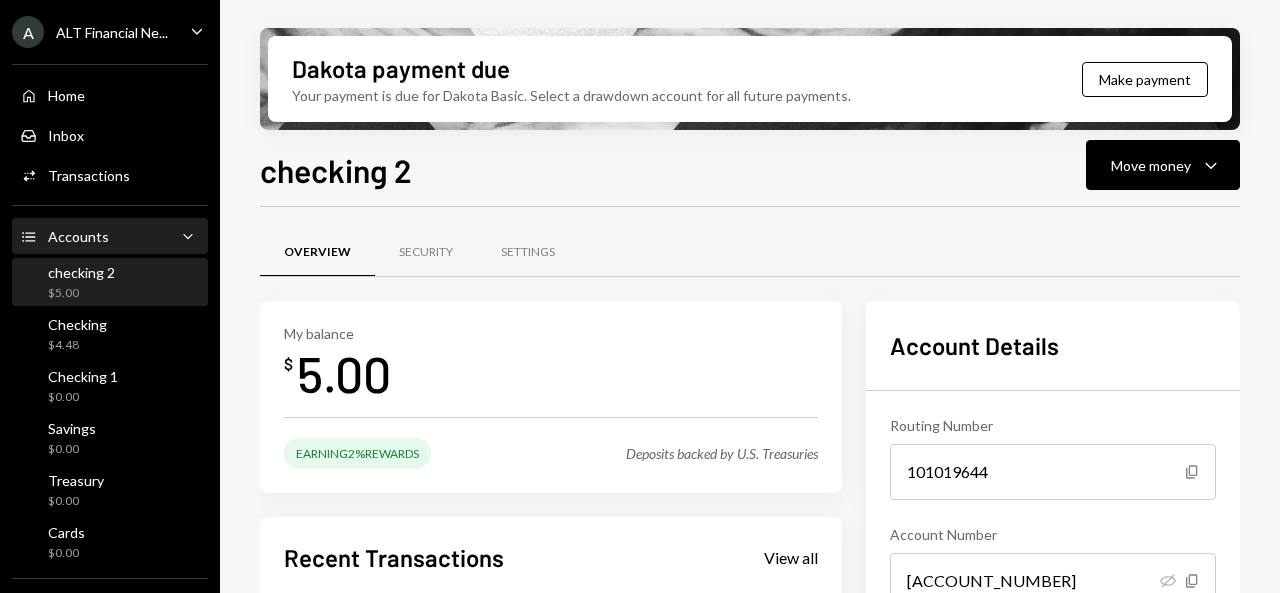 click on "Accounts" 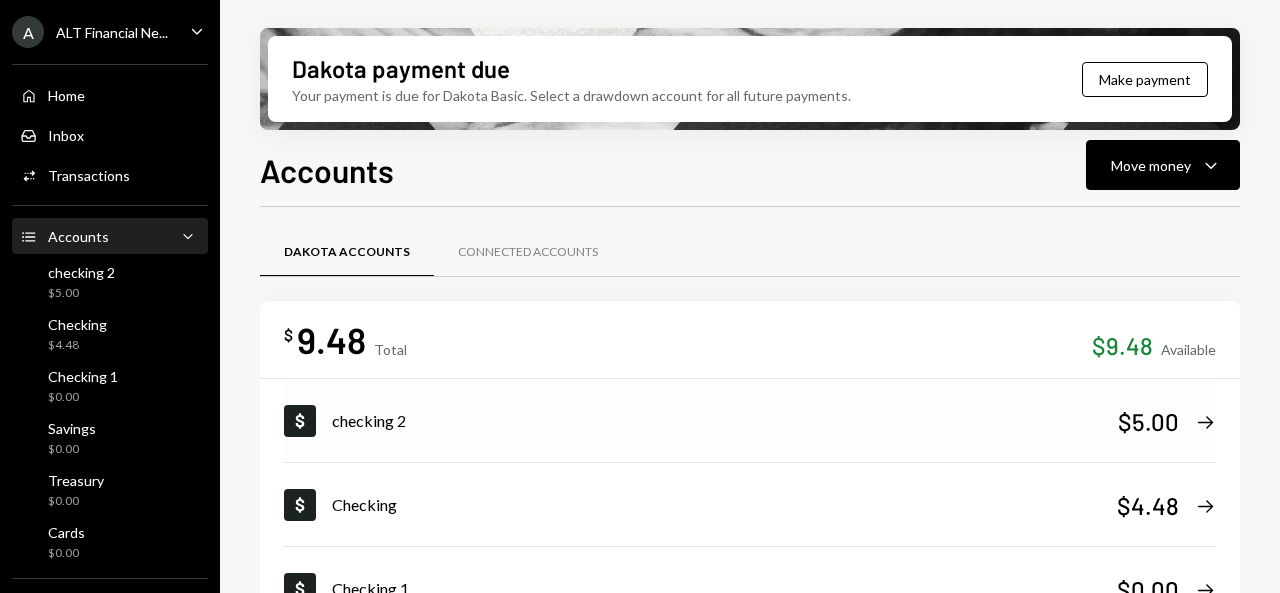 drag, startPoint x: 654, startPoint y: 452, endPoint x: 1099, endPoint y: 400, distance: 448.0279 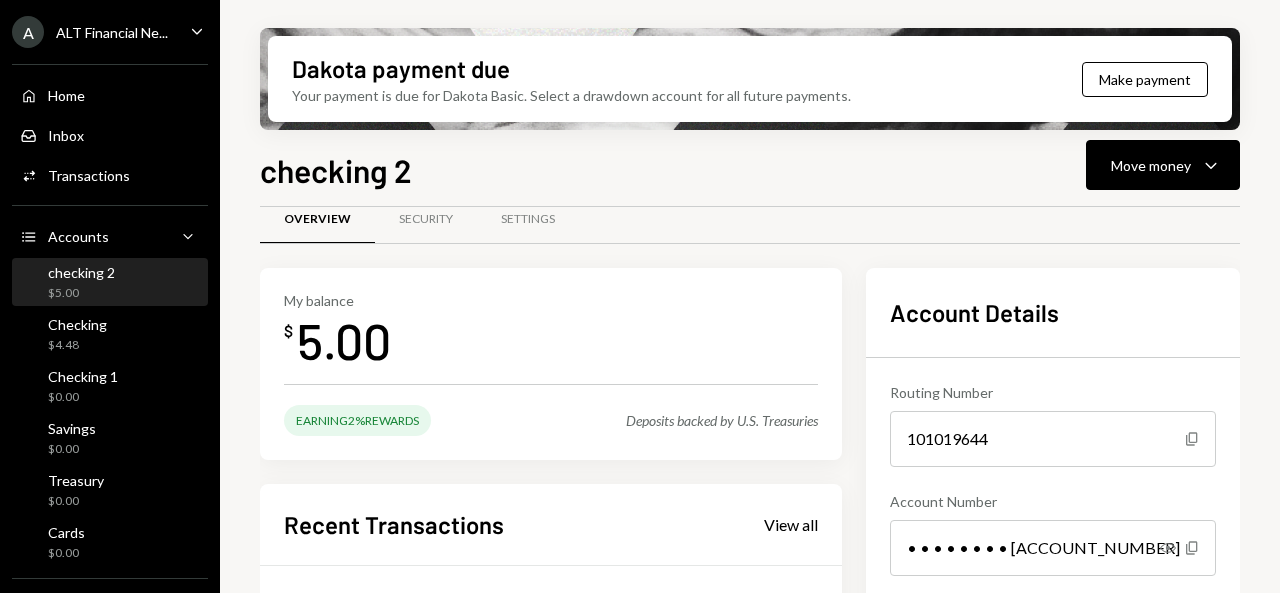 scroll, scrollTop: 0, scrollLeft: 0, axis: both 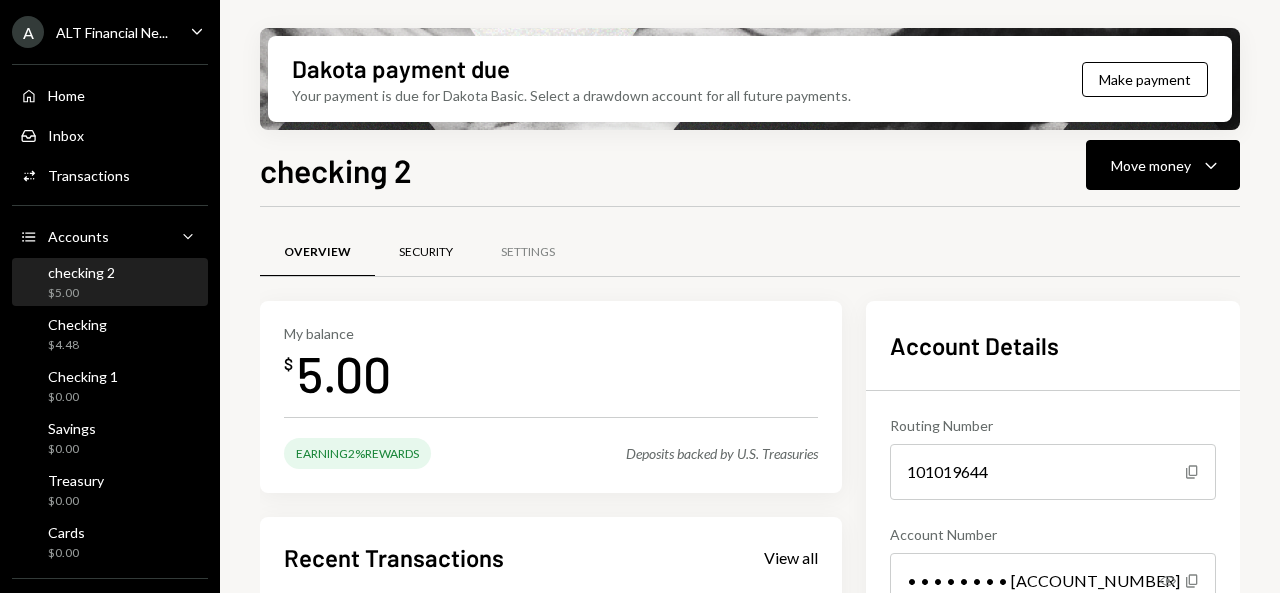 click on "Security" at bounding box center [426, 252] 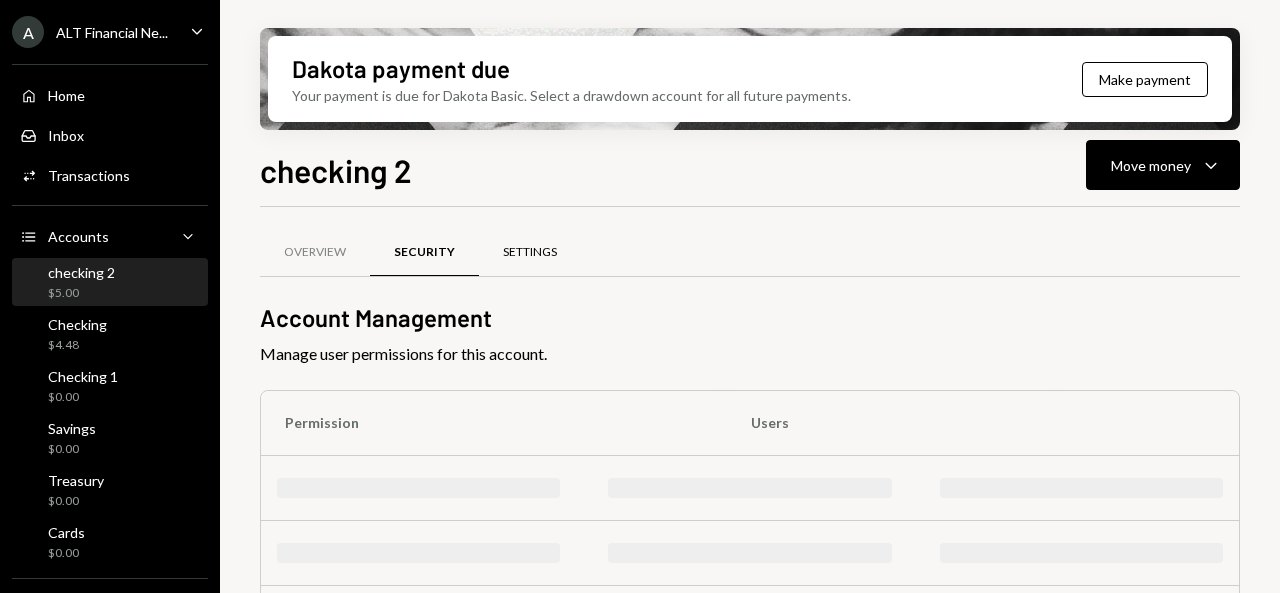 click on "Settings" at bounding box center [530, 252] 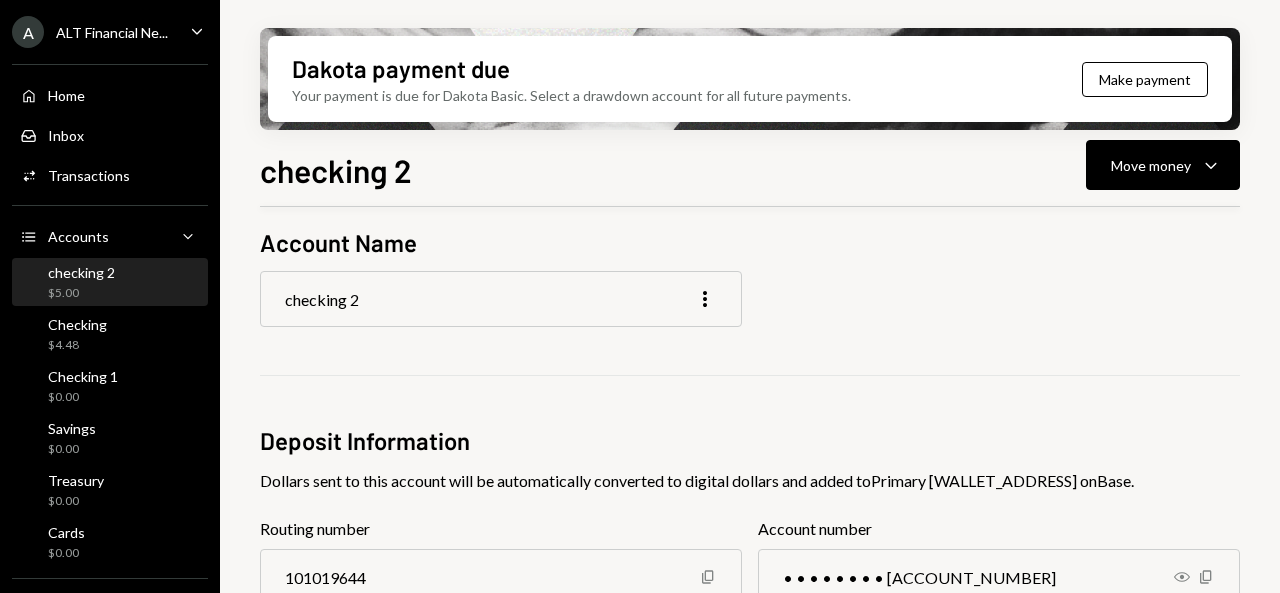 scroll, scrollTop: 0, scrollLeft: 0, axis: both 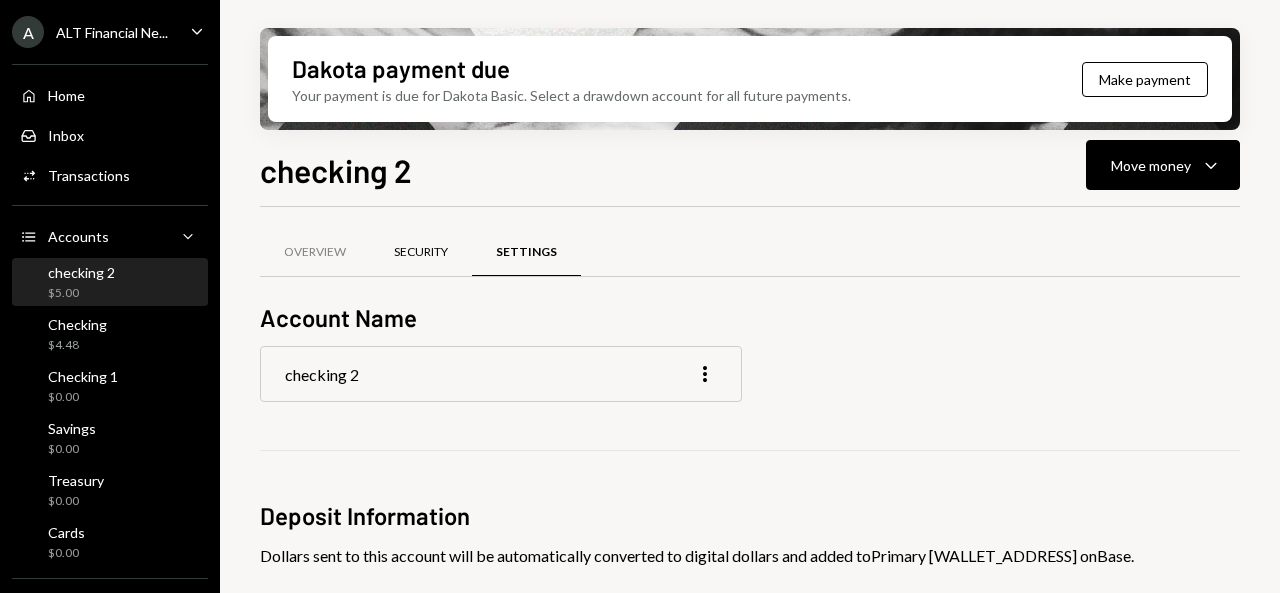 click on "Security" at bounding box center (421, 252) 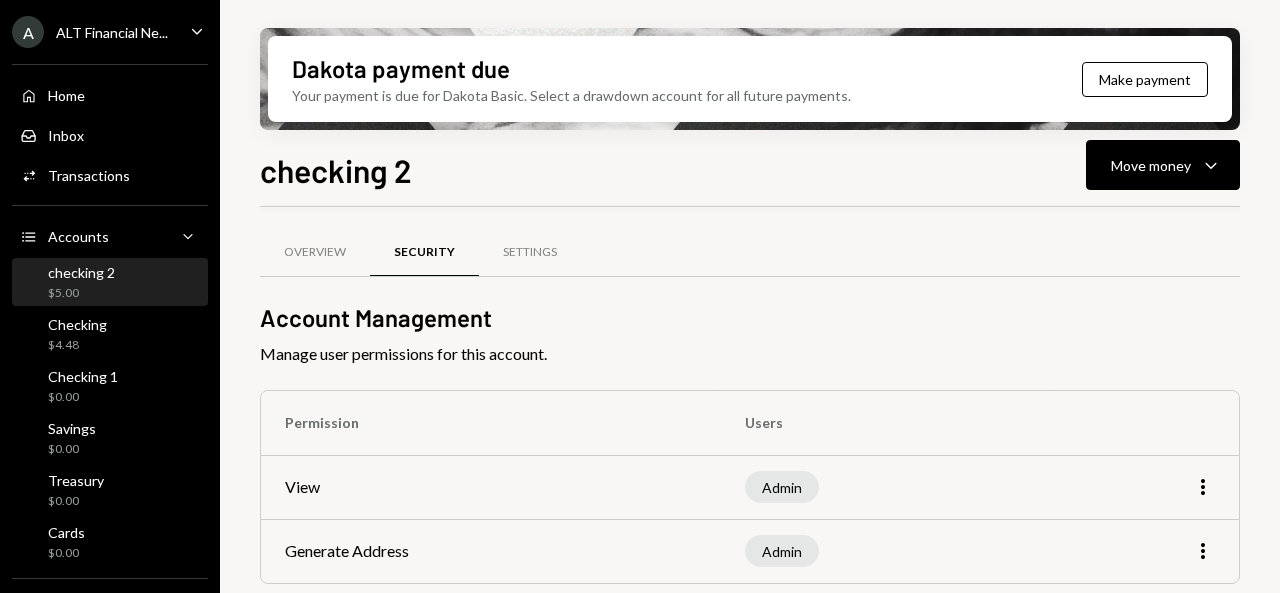 scroll, scrollTop: 295, scrollLeft: 0, axis: vertical 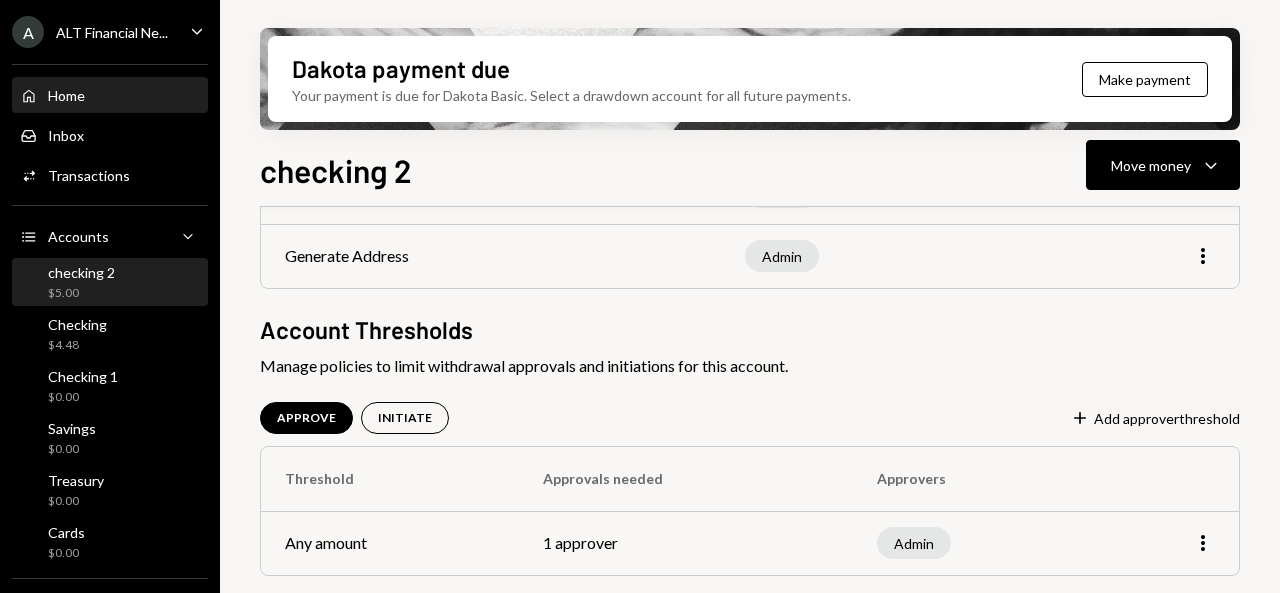 click on "Home" at bounding box center (66, 95) 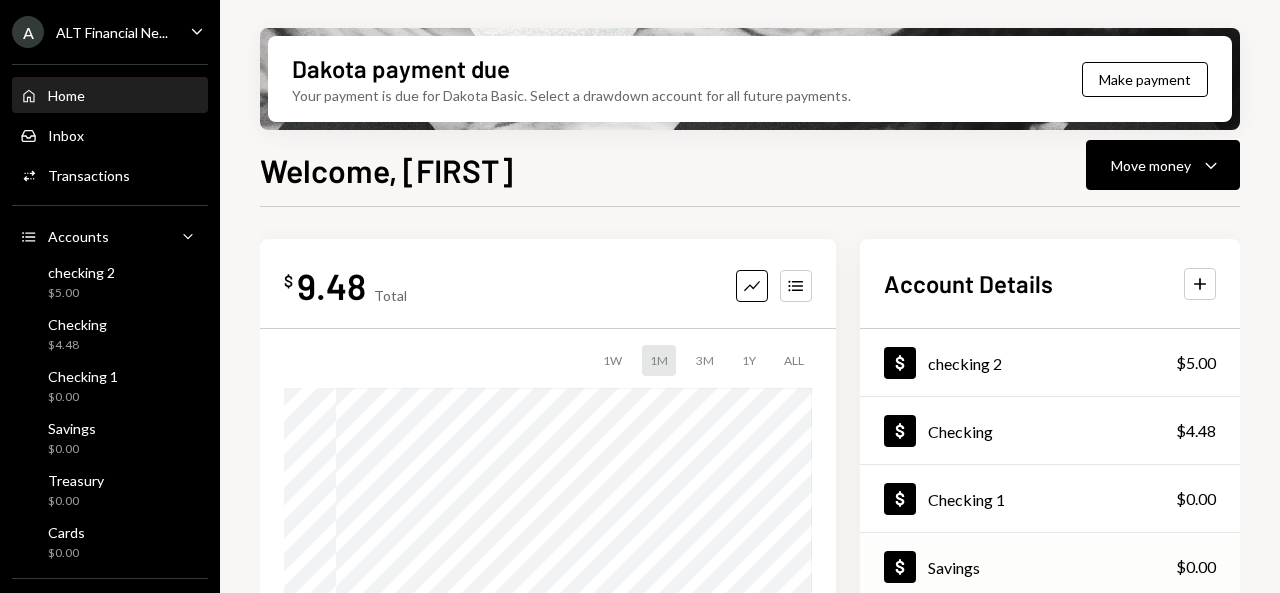 scroll, scrollTop: 37, scrollLeft: 0, axis: vertical 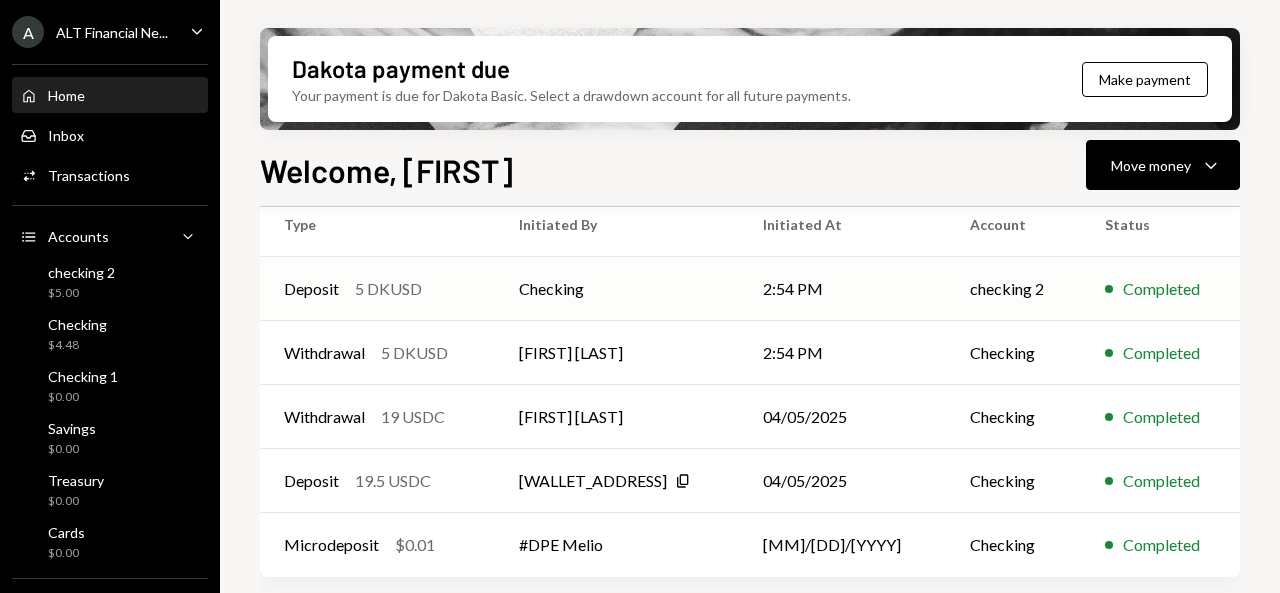 click on "Checking" at bounding box center (617, 289) 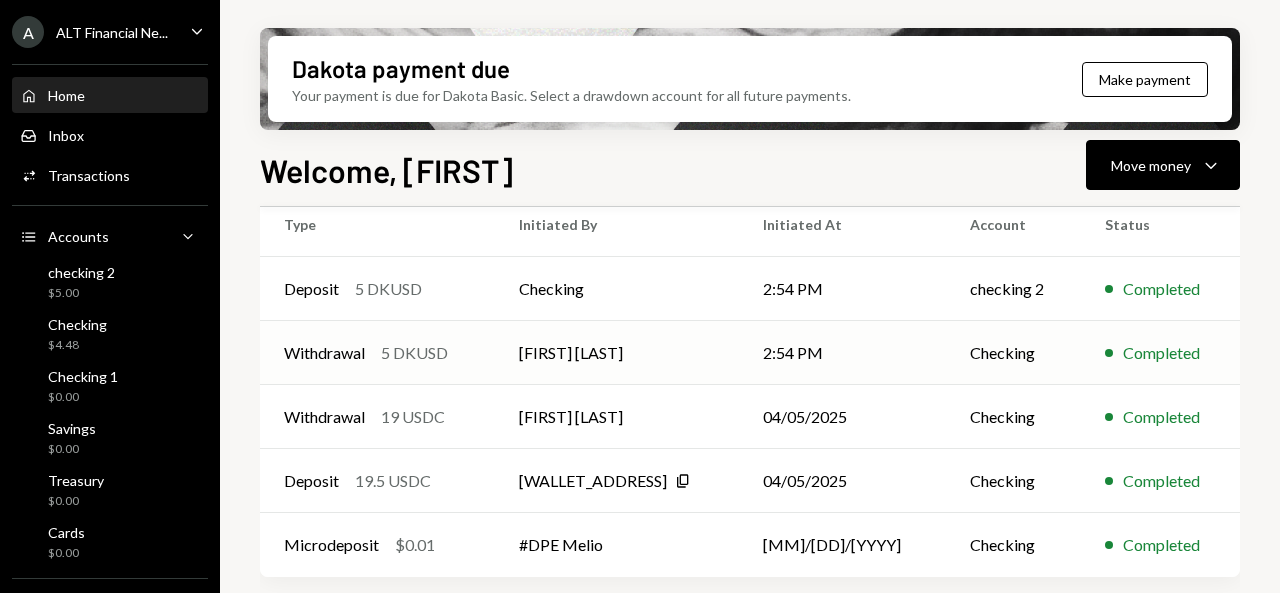click on "[FIRST] [LAST]" at bounding box center (617, 353) 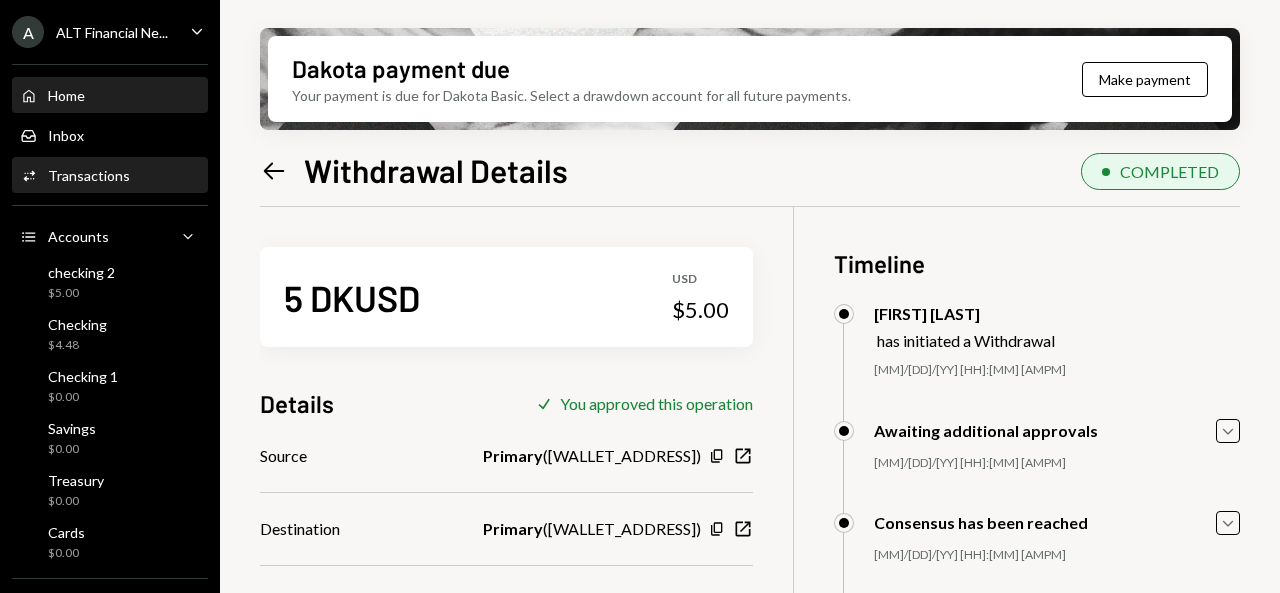 click on "Home Home" at bounding box center (110, 95) 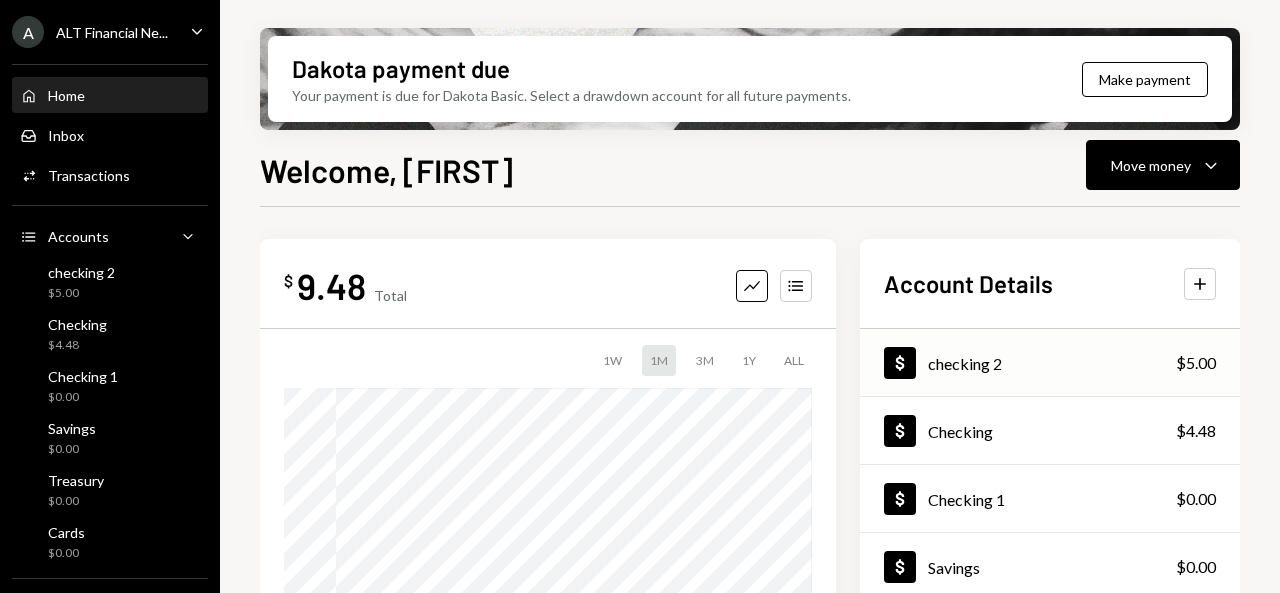 scroll, scrollTop: 37, scrollLeft: 0, axis: vertical 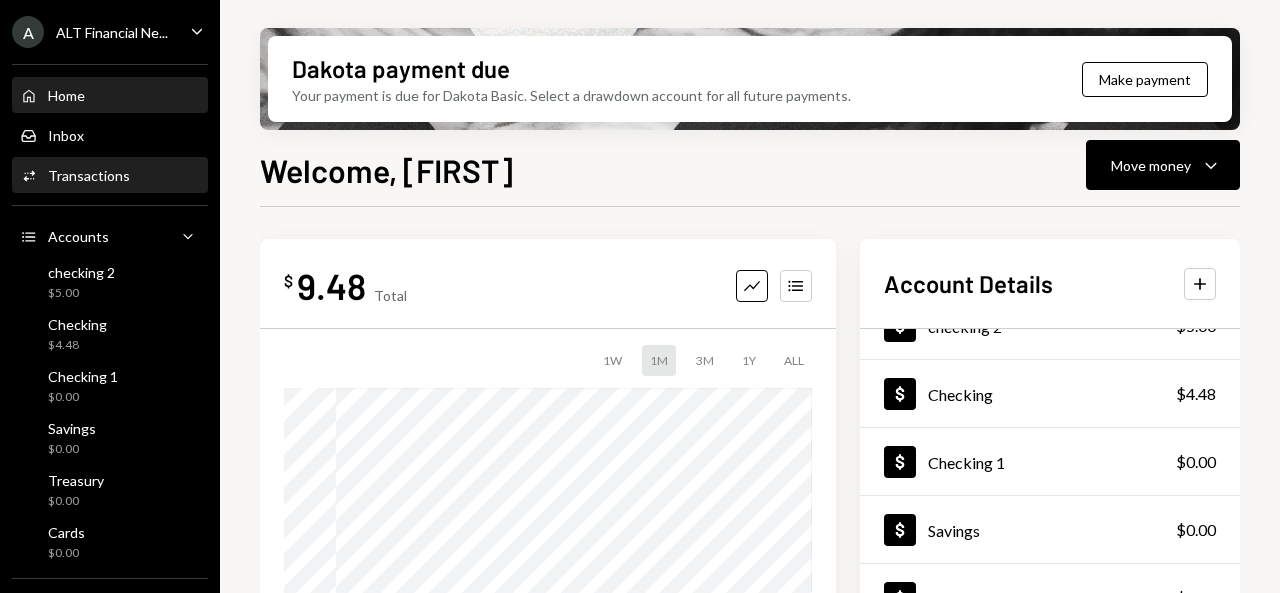 click on "Activities Transactions" at bounding box center (110, 176) 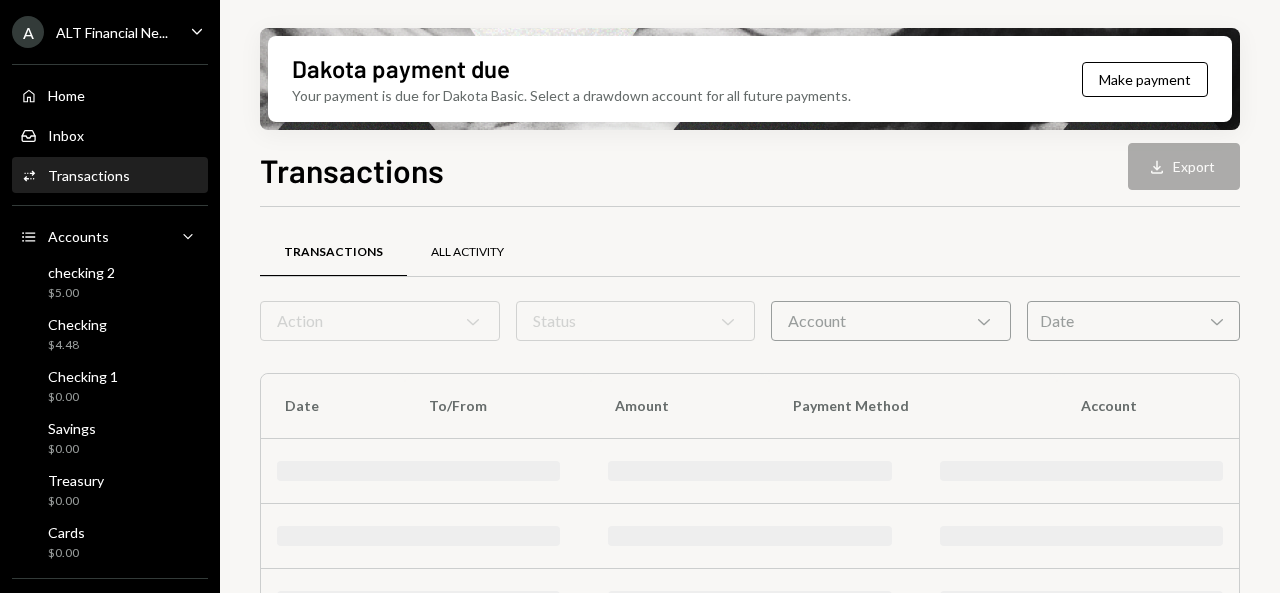 click on "All Activity" at bounding box center (467, 253) 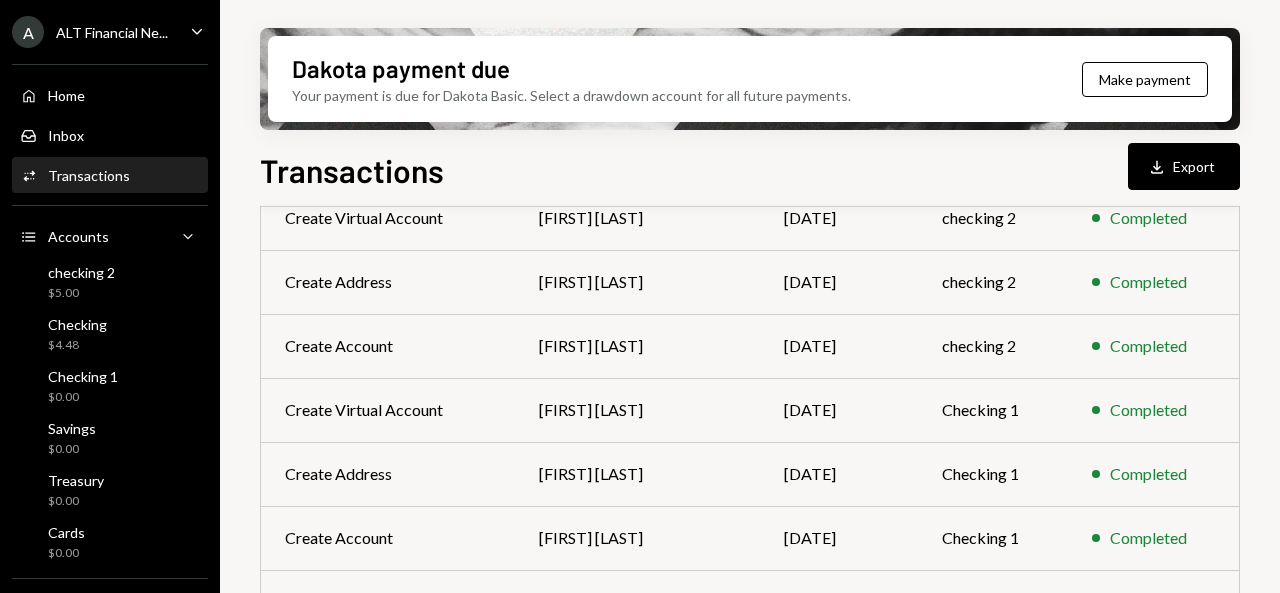 scroll, scrollTop: 0, scrollLeft: 0, axis: both 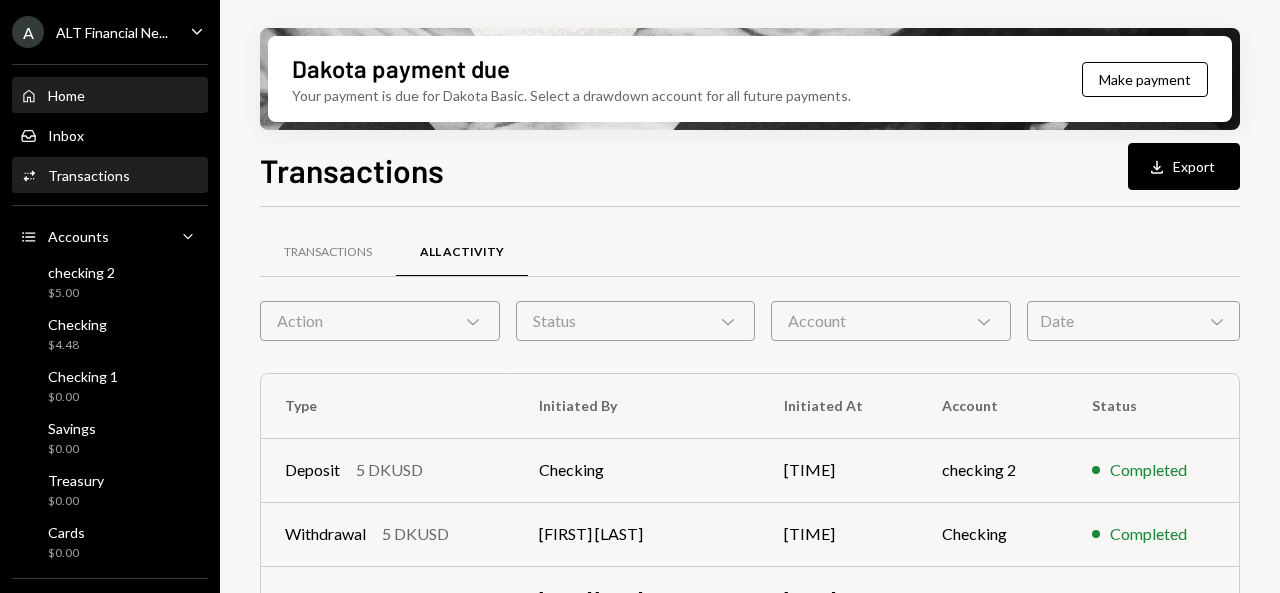 click on "Home Home" at bounding box center (110, 96) 